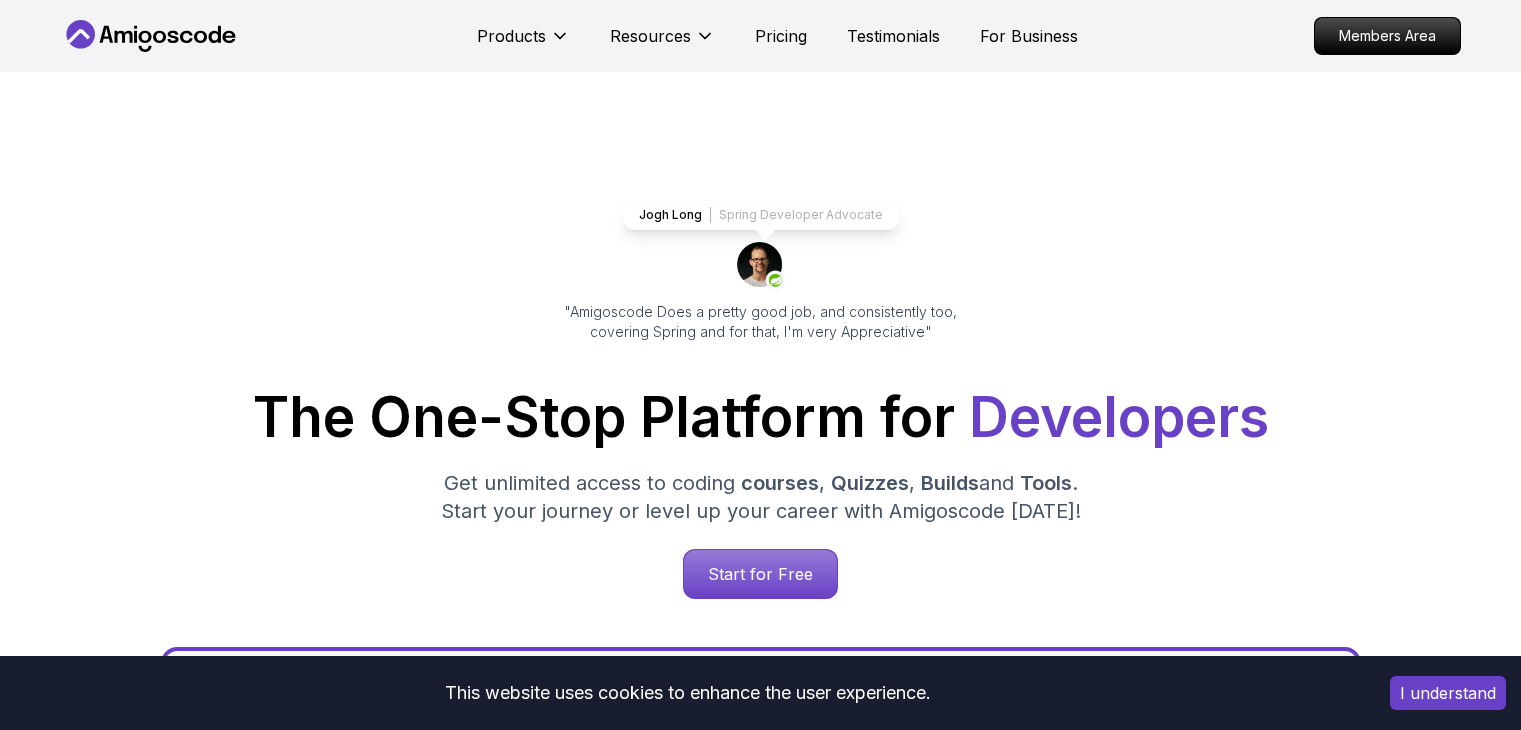 scroll, scrollTop: 500, scrollLeft: 0, axis: vertical 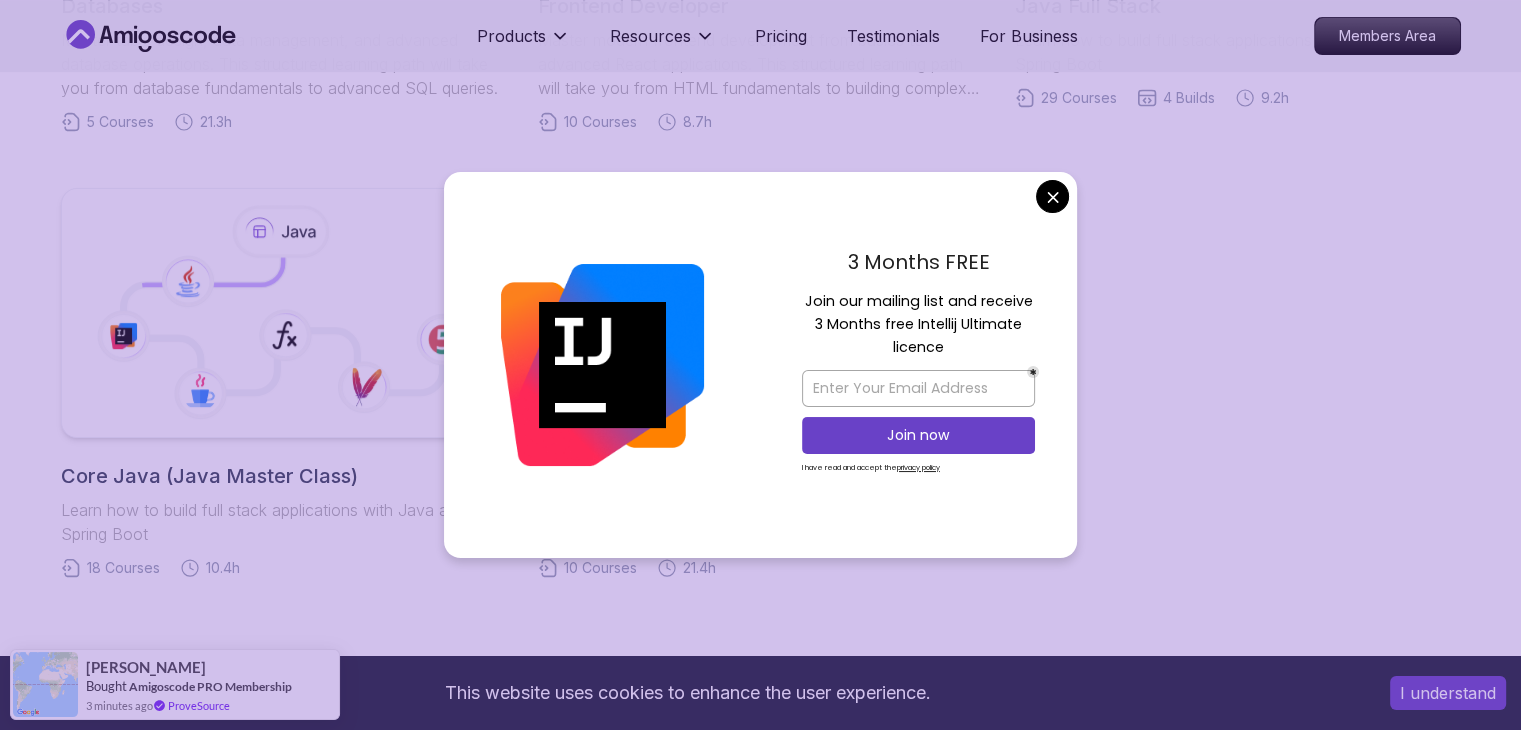 click on "This website uses cookies to enhance the user experience. I understand Products Resources Pricing Testimonials For Business Members Area Products Resources Pricing Testimonials For Business Members Area Roadmaps Start with our   Step-by-Step Roadmaps! Easy-to-follow guides designed to help you master new skills and advance your career. Databases Master table design, data management, and advanced database operations. This structured learning path will take you from database fundamentals to advanced SQL queries. 5   Courses 21.3h Frontend Developer Master modern frontend development from basics to advanced React applications. This structured learning path will take you from HTML fundamentals to building complex React applications. 10   Courses 8.7h Java Full Stack Learn how to build full stack applications with Java and Spring Boot 29   Courses 4   Builds 9.2h Core Java (Java Master Class) Learn how to build full stack applications with Java and Spring Boot 18   Courses 10.4h Spring and Spring Boot 10   Courses" at bounding box center [760, 424] 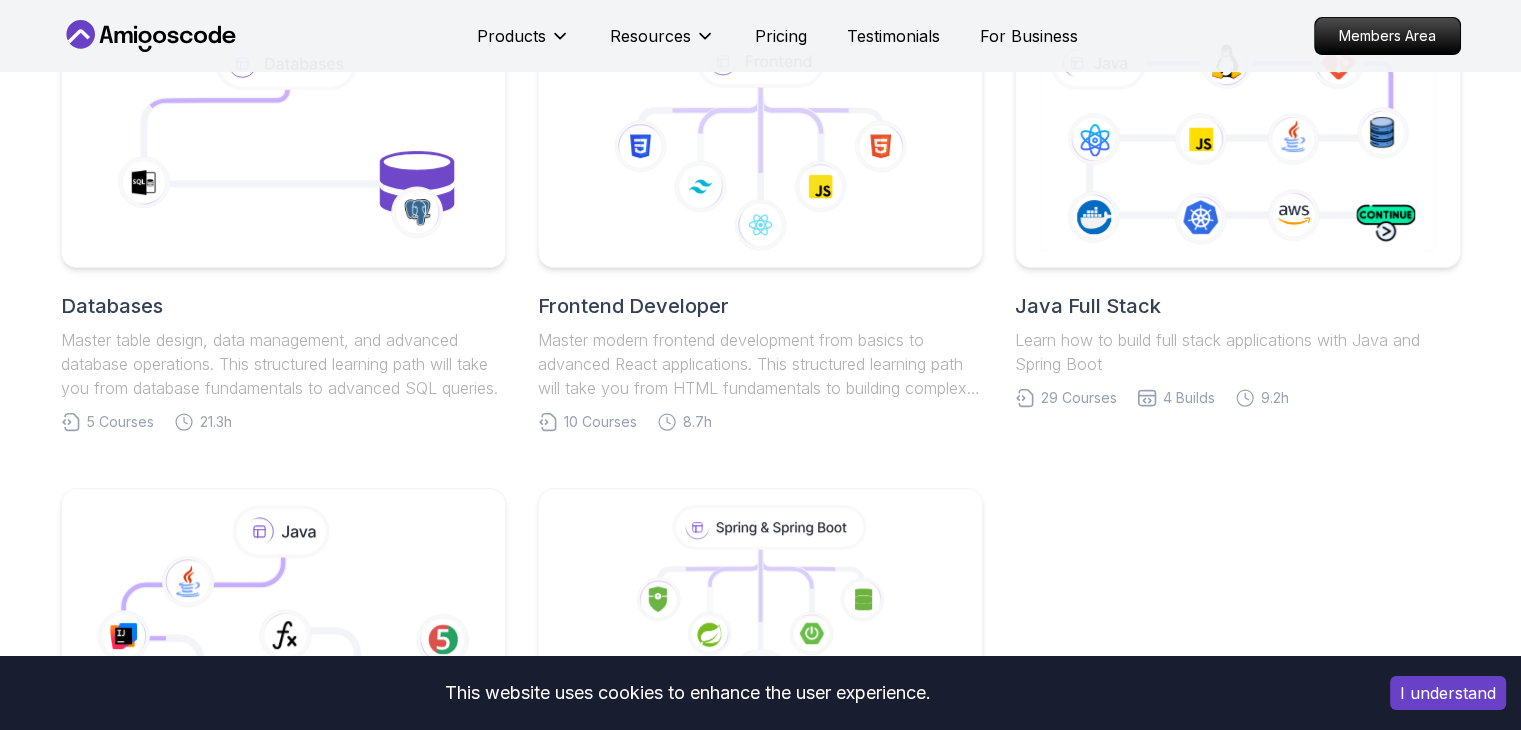 scroll, scrollTop: 300, scrollLeft: 0, axis: vertical 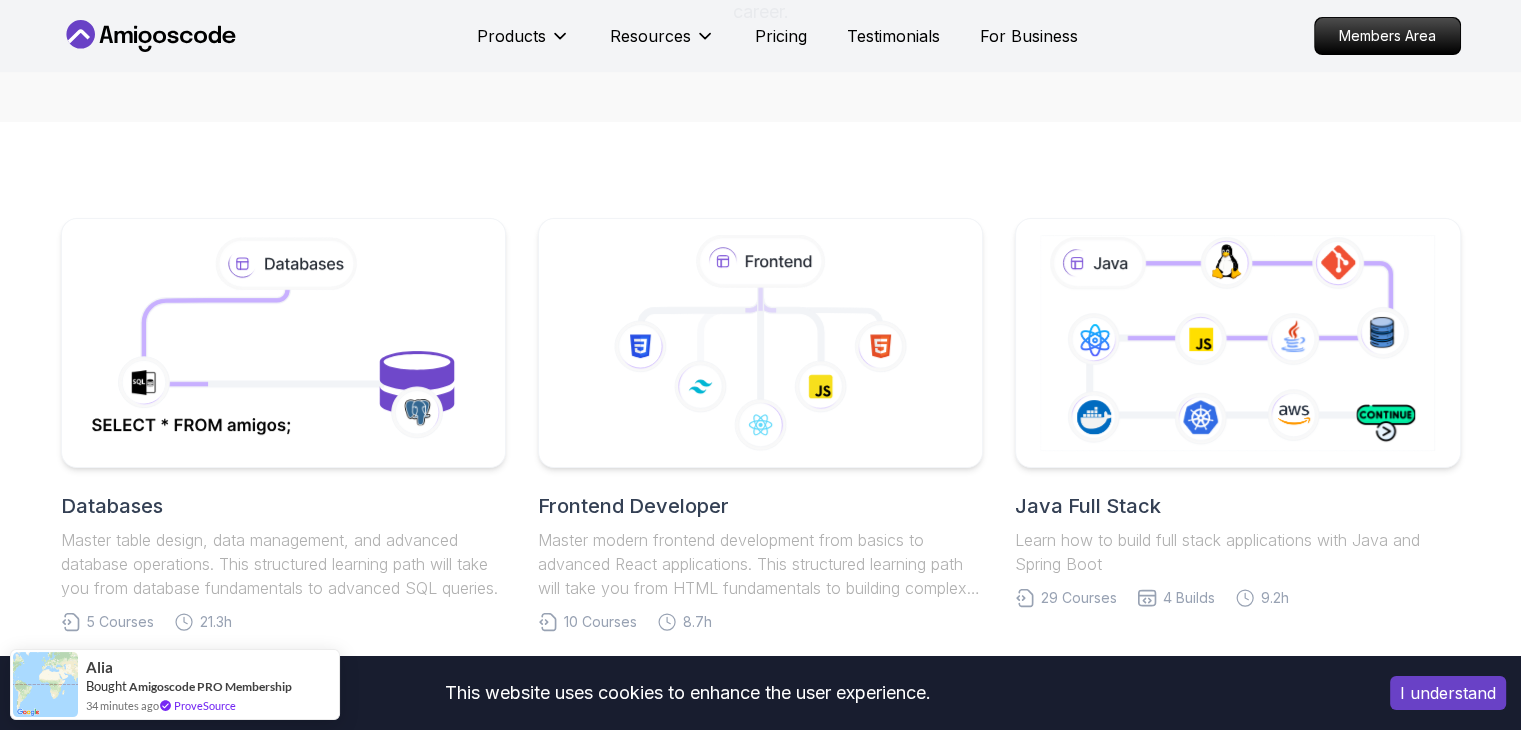 click on "I understand" at bounding box center (1448, 693) 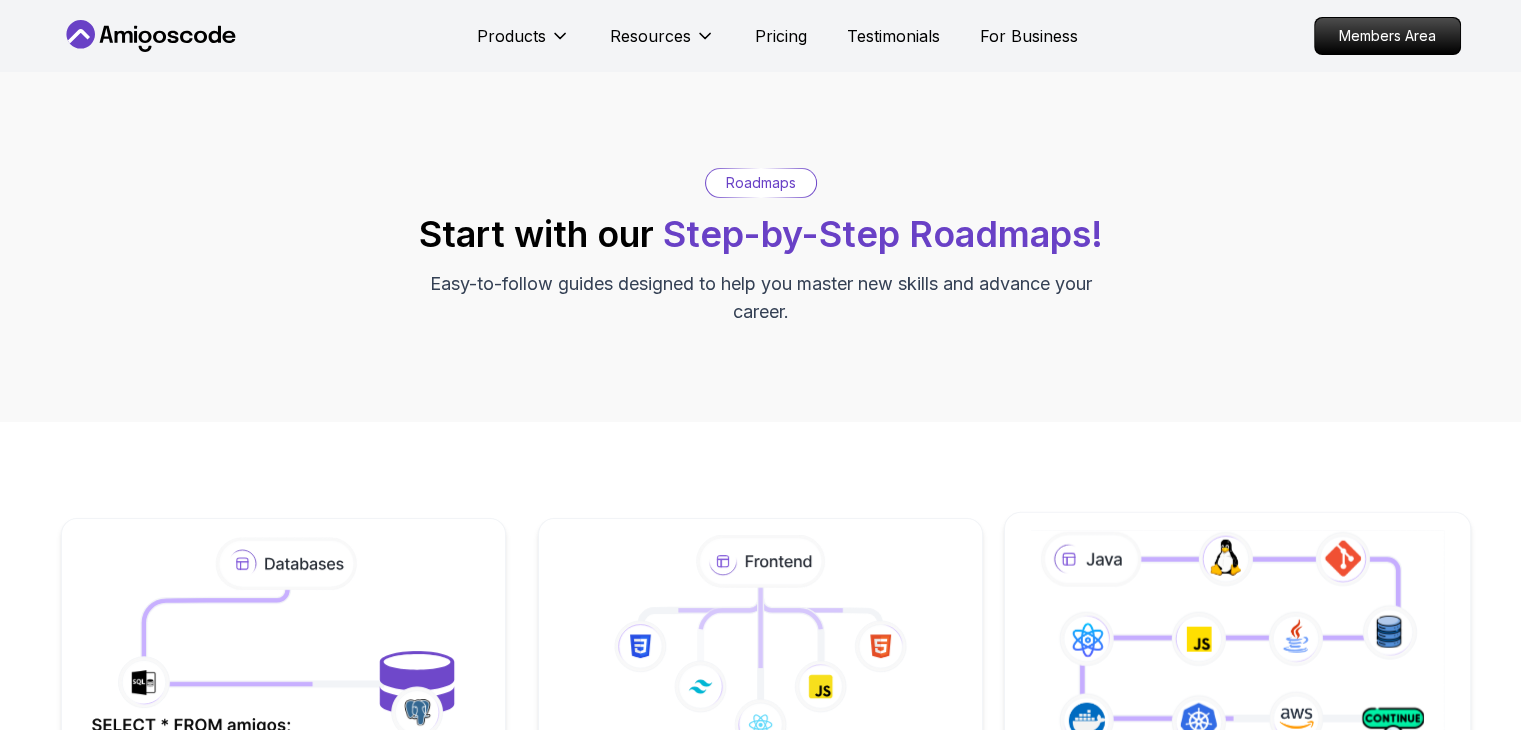 scroll, scrollTop: 200, scrollLeft: 0, axis: vertical 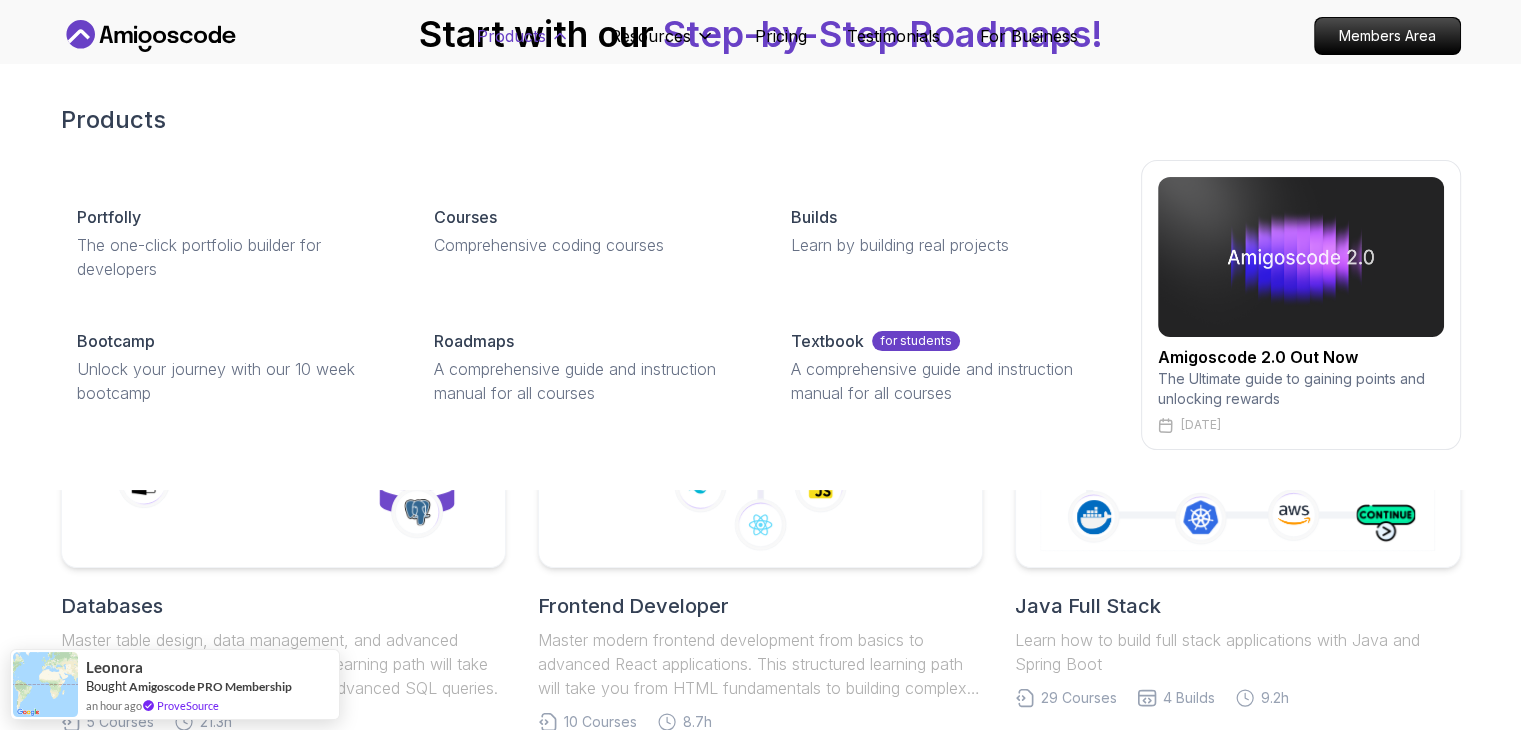 click 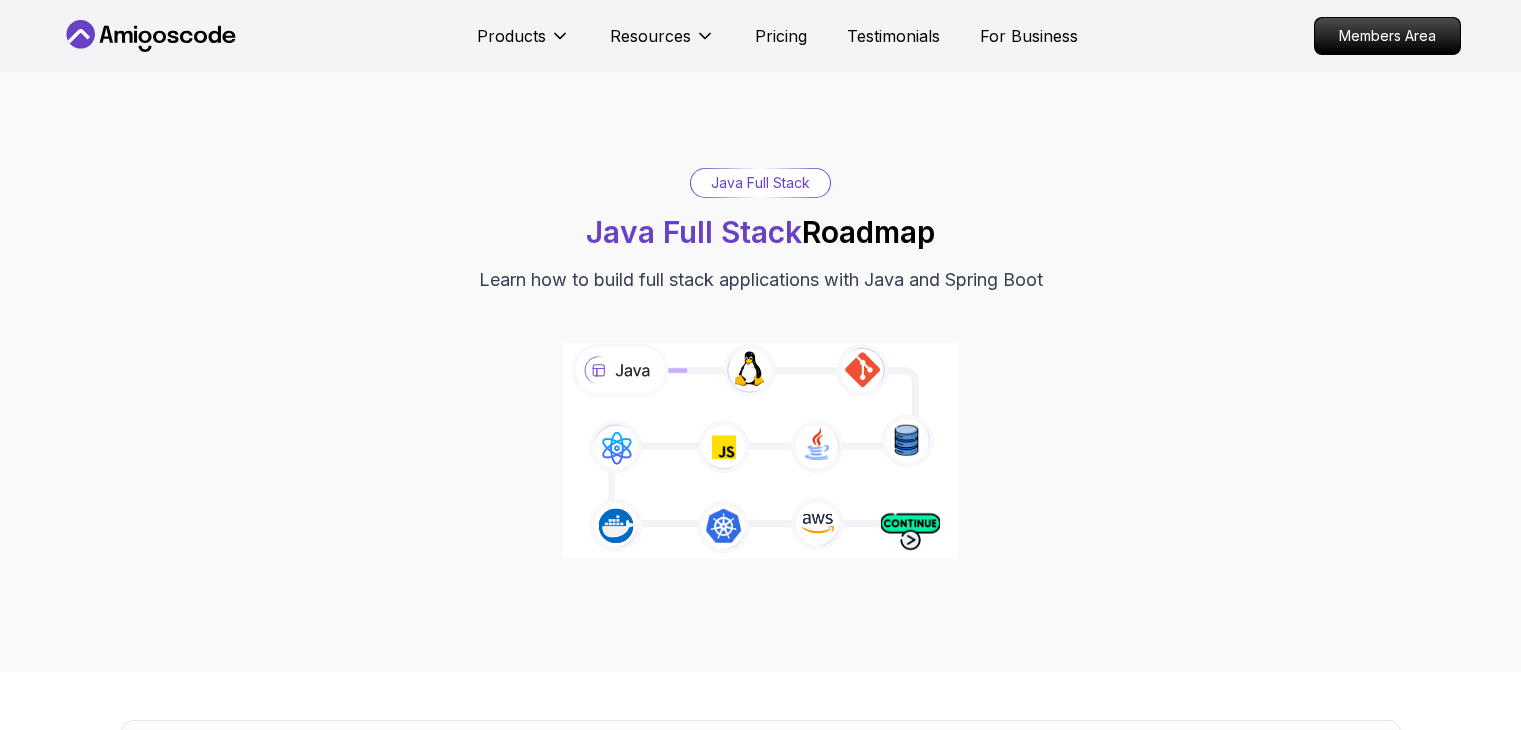 scroll, scrollTop: 0, scrollLeft: 0, axis: both 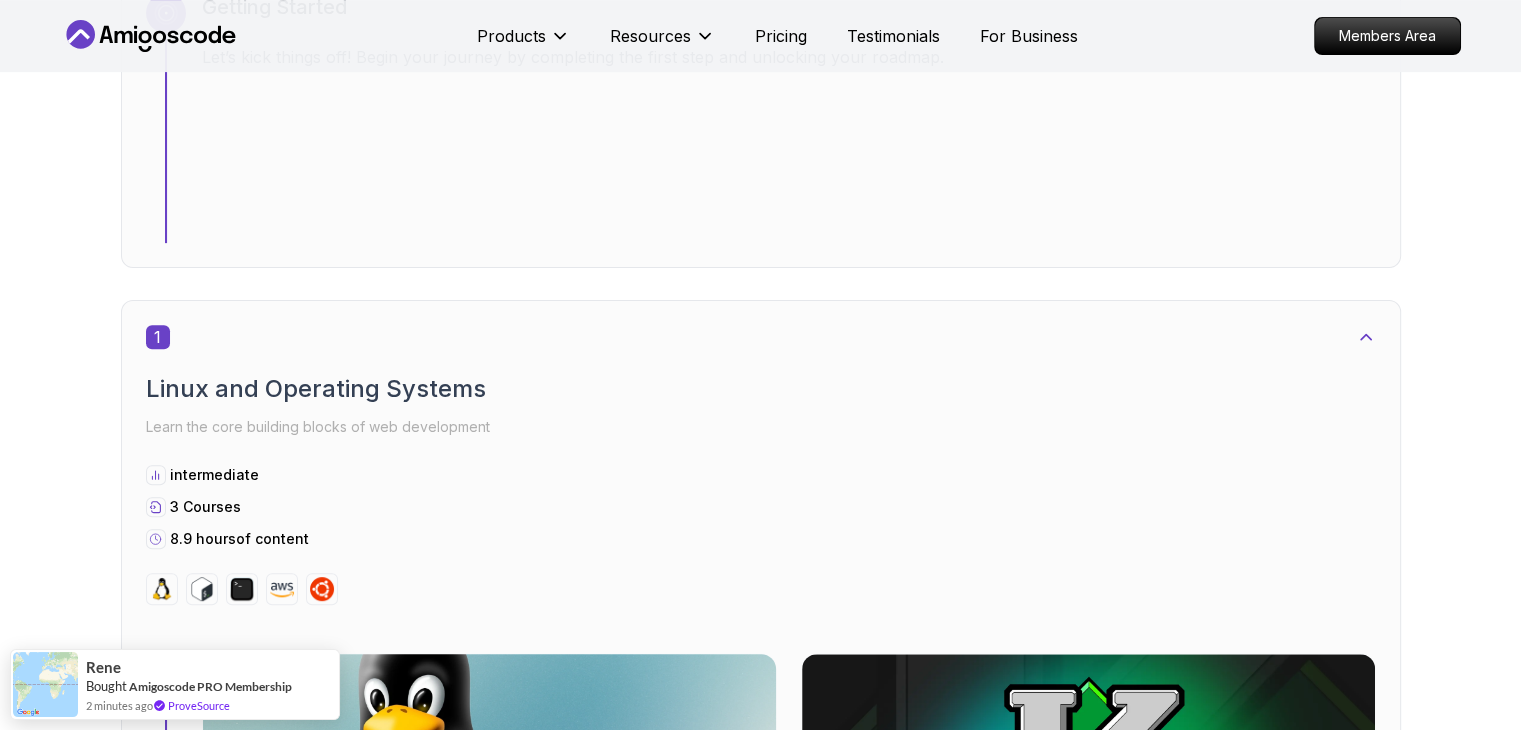 click at bounding box center (489, 773) 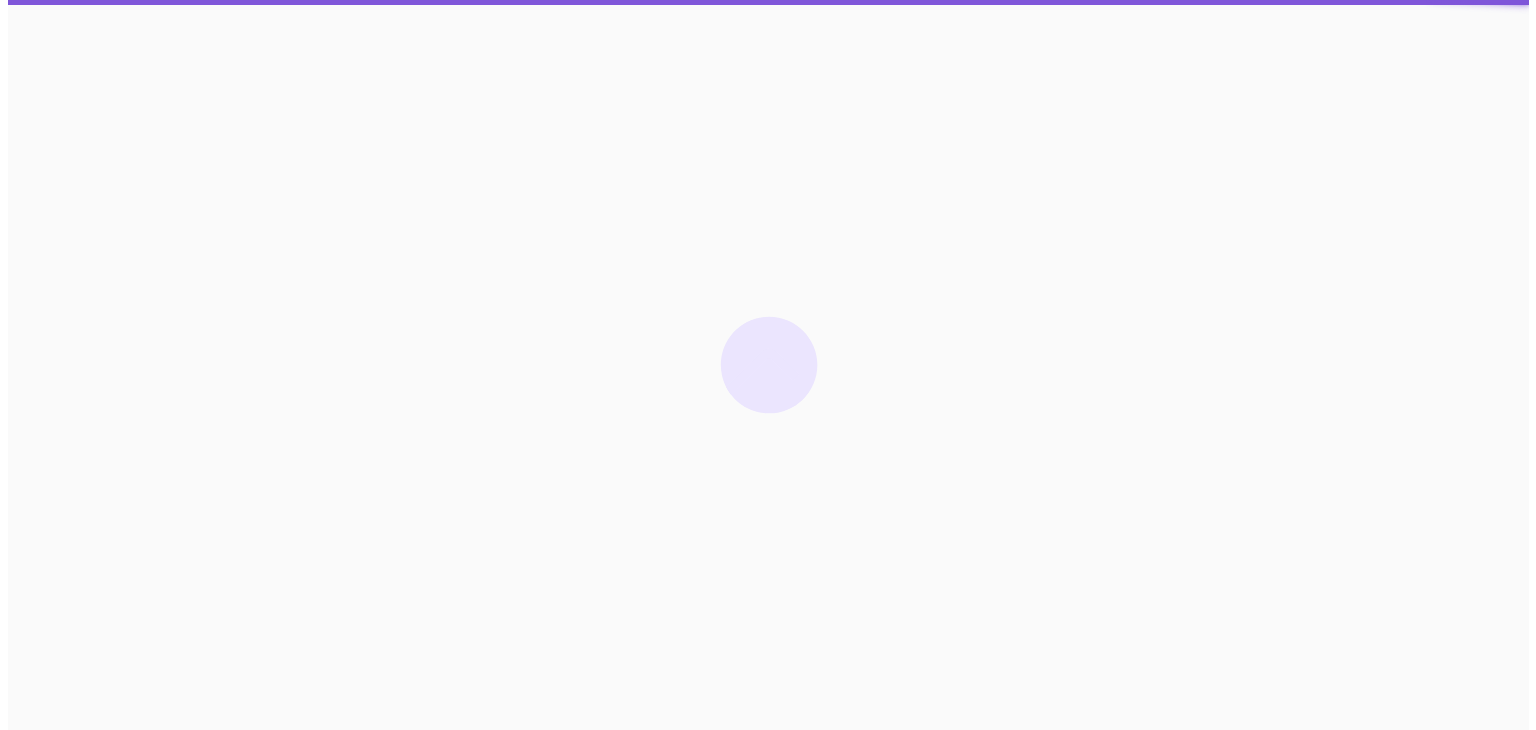 scroll, scrollTop: 0, scrollLeft: 0, axis: both 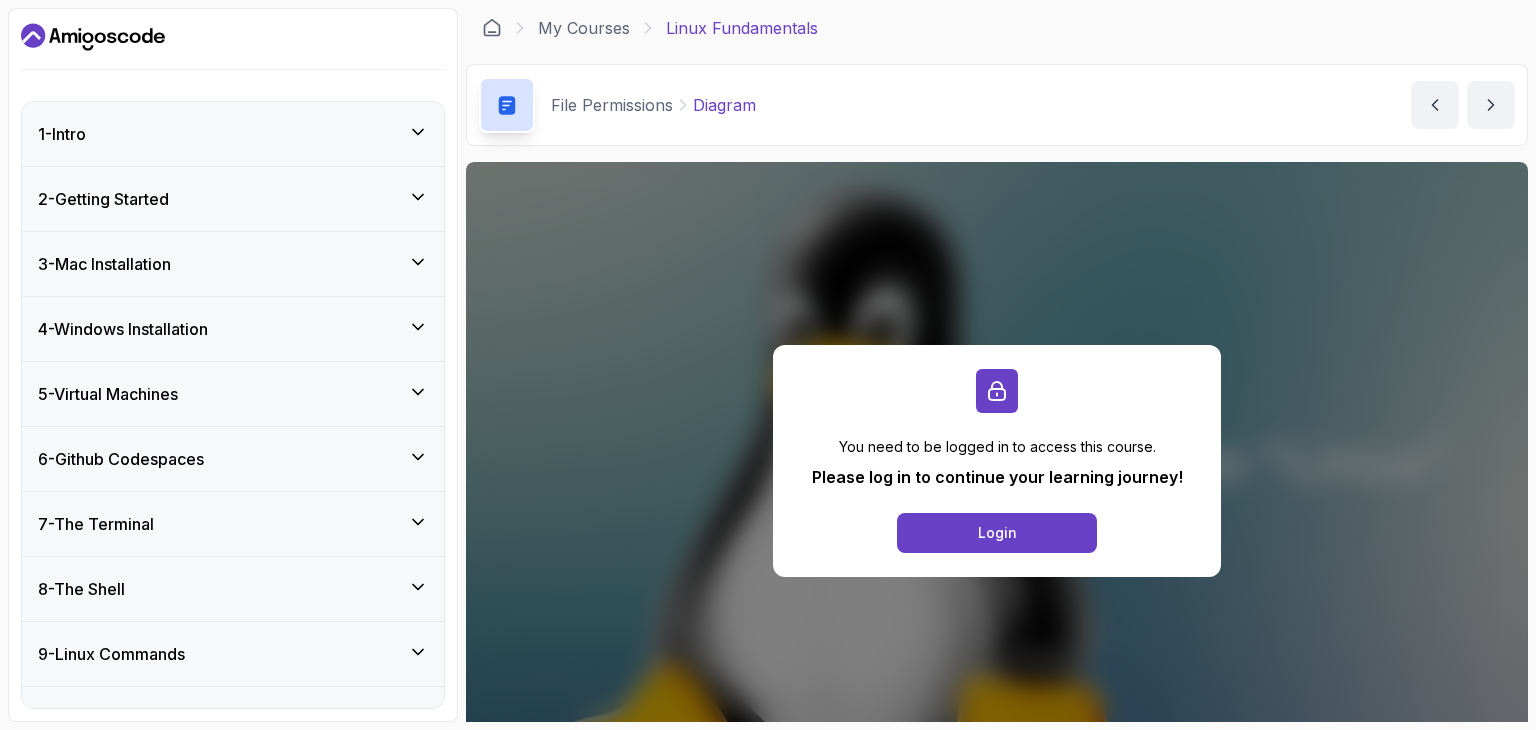 click on "2  -  Getting Started" at bounding box center [233, 199] 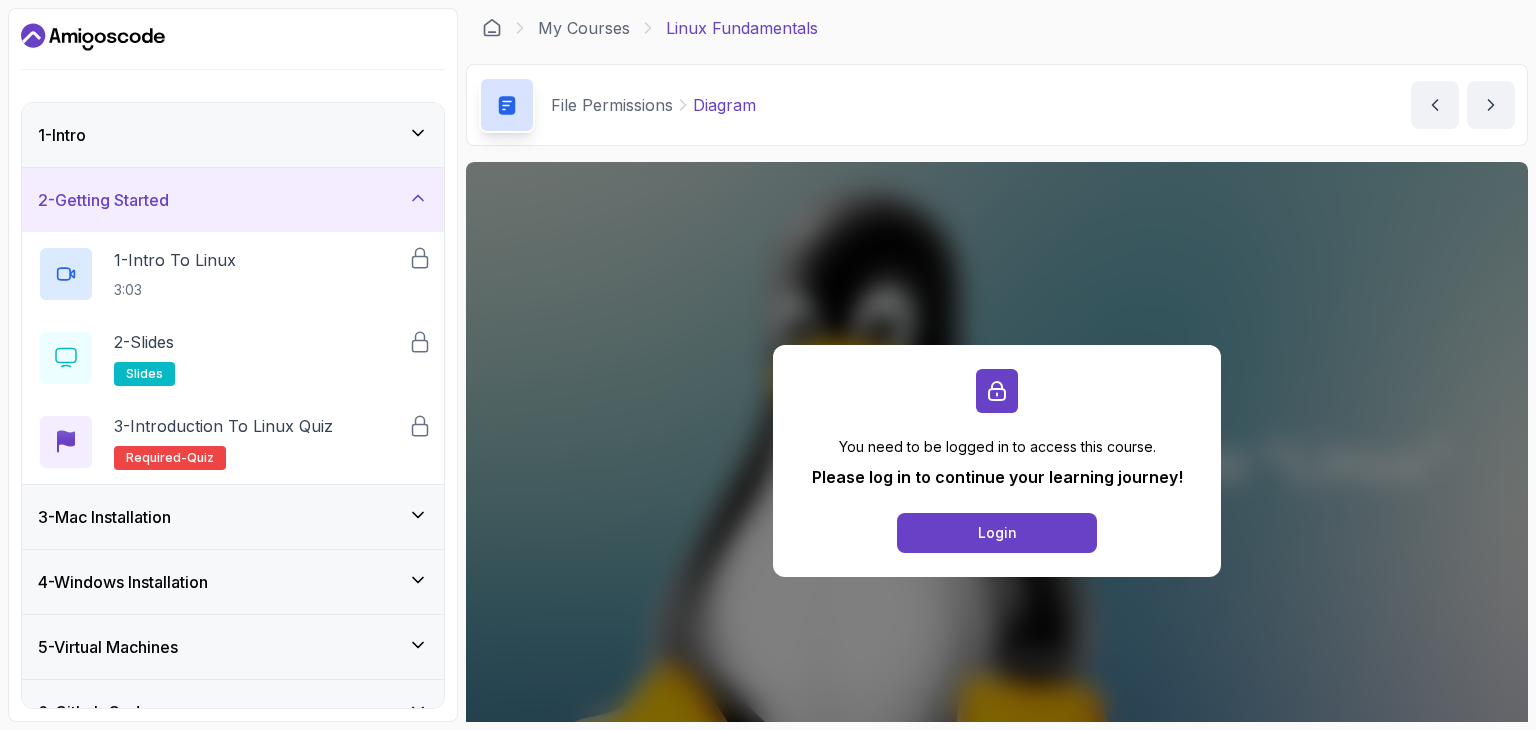 click on "2  -  Getting Started" at bounding box center [233, 200] 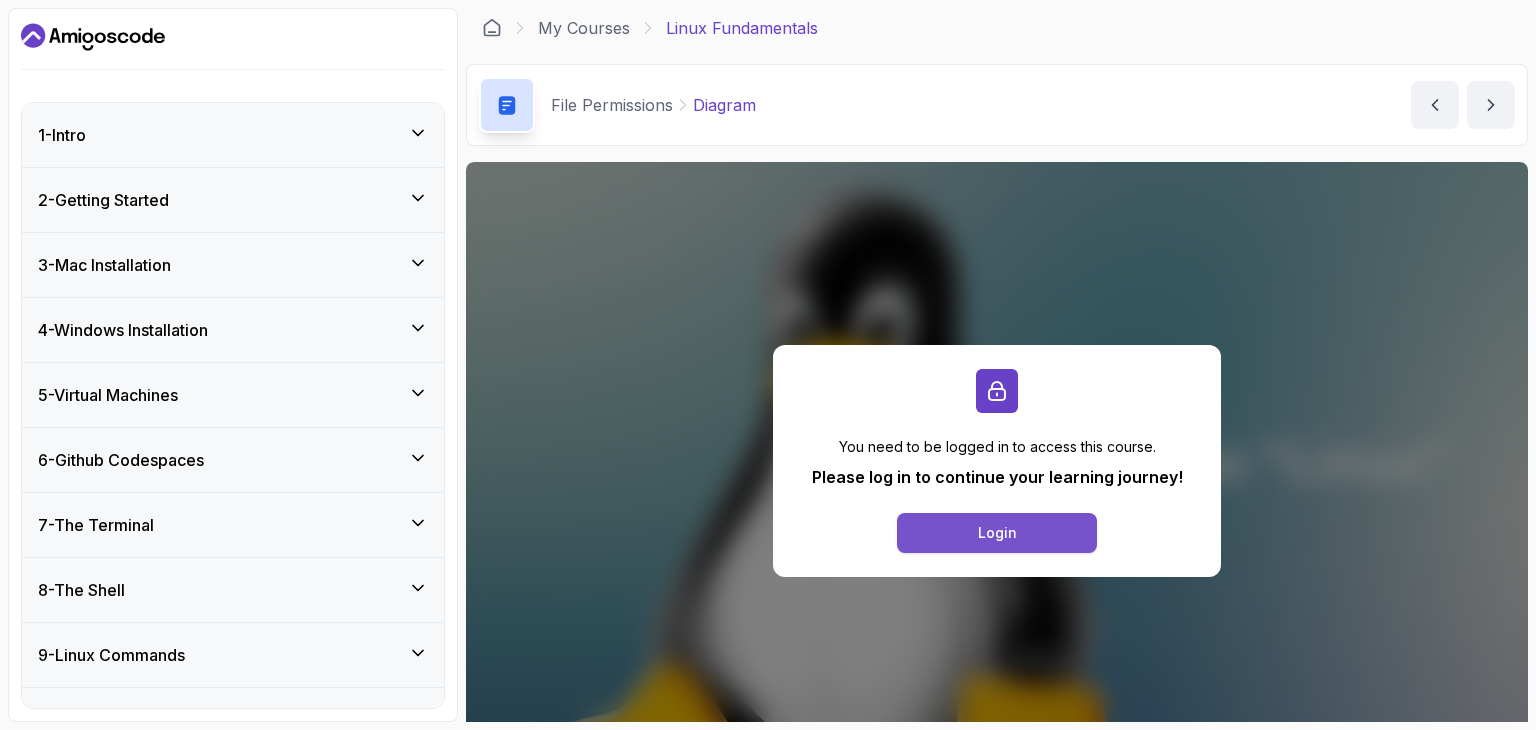 click on "Login" at bounding box center (997, 533) 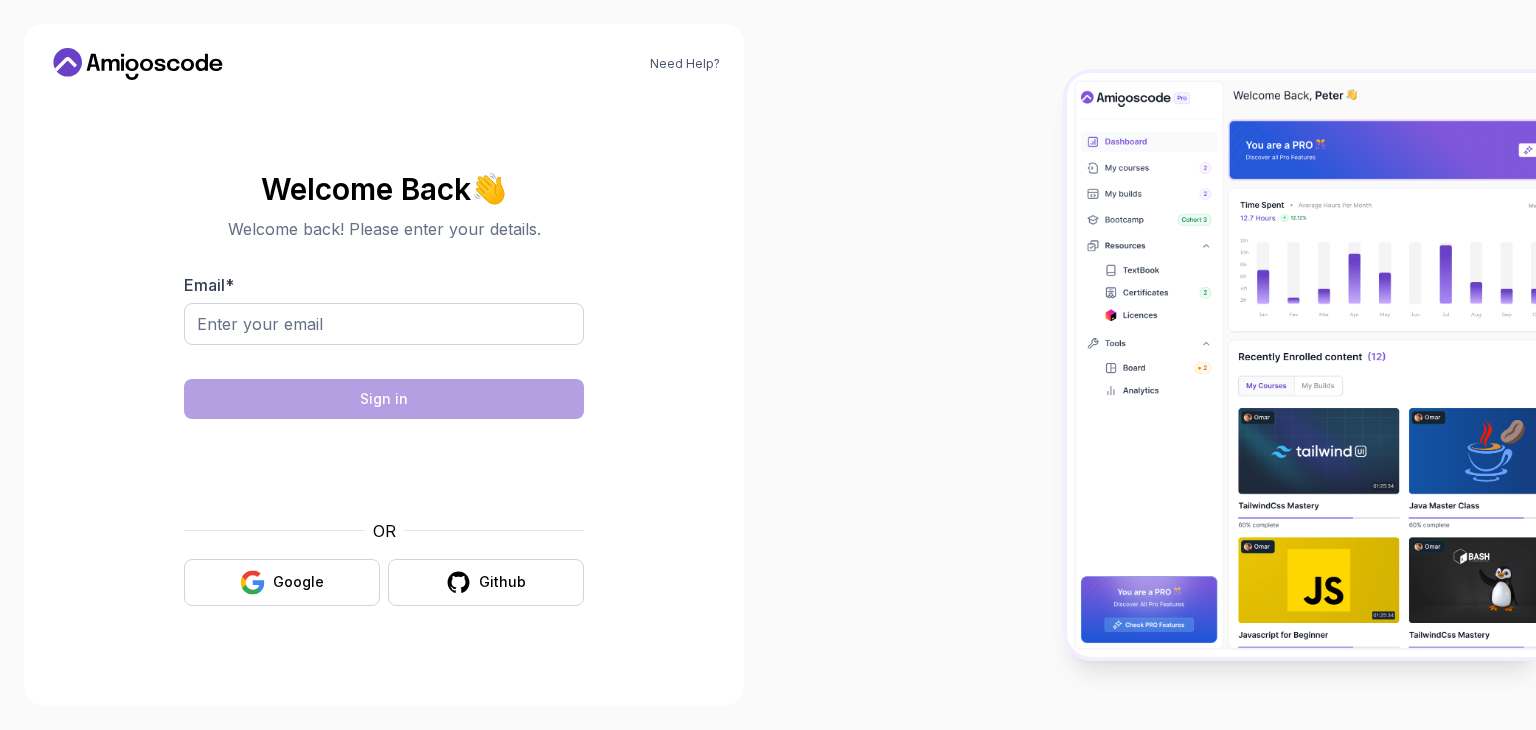 scroll, scrollTop: 0, scrollLeft: 0, axis: both 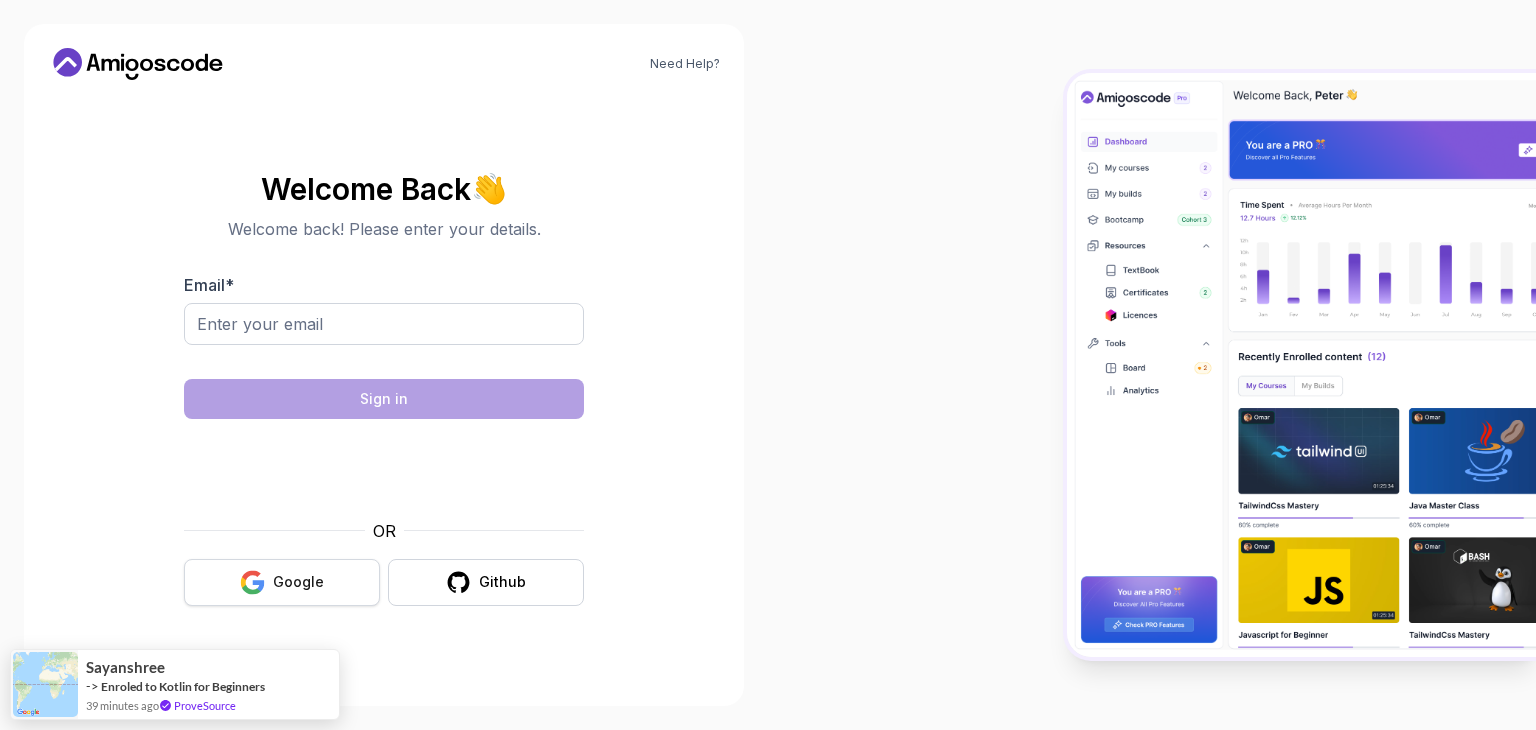 click on "Google" at bounding box center (298, 582) 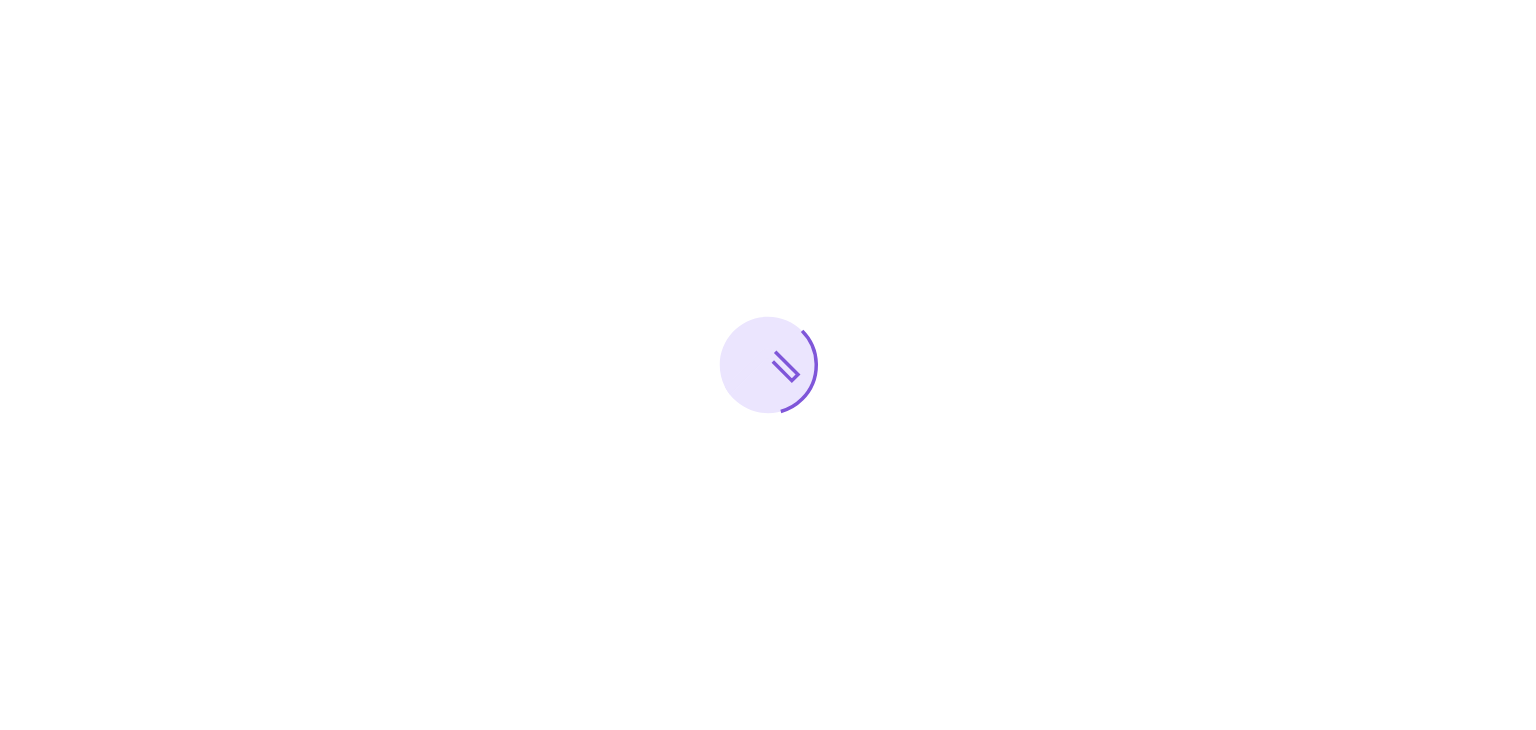 scroll, scrollTop: 0, scrollLeft: 0, axis: both 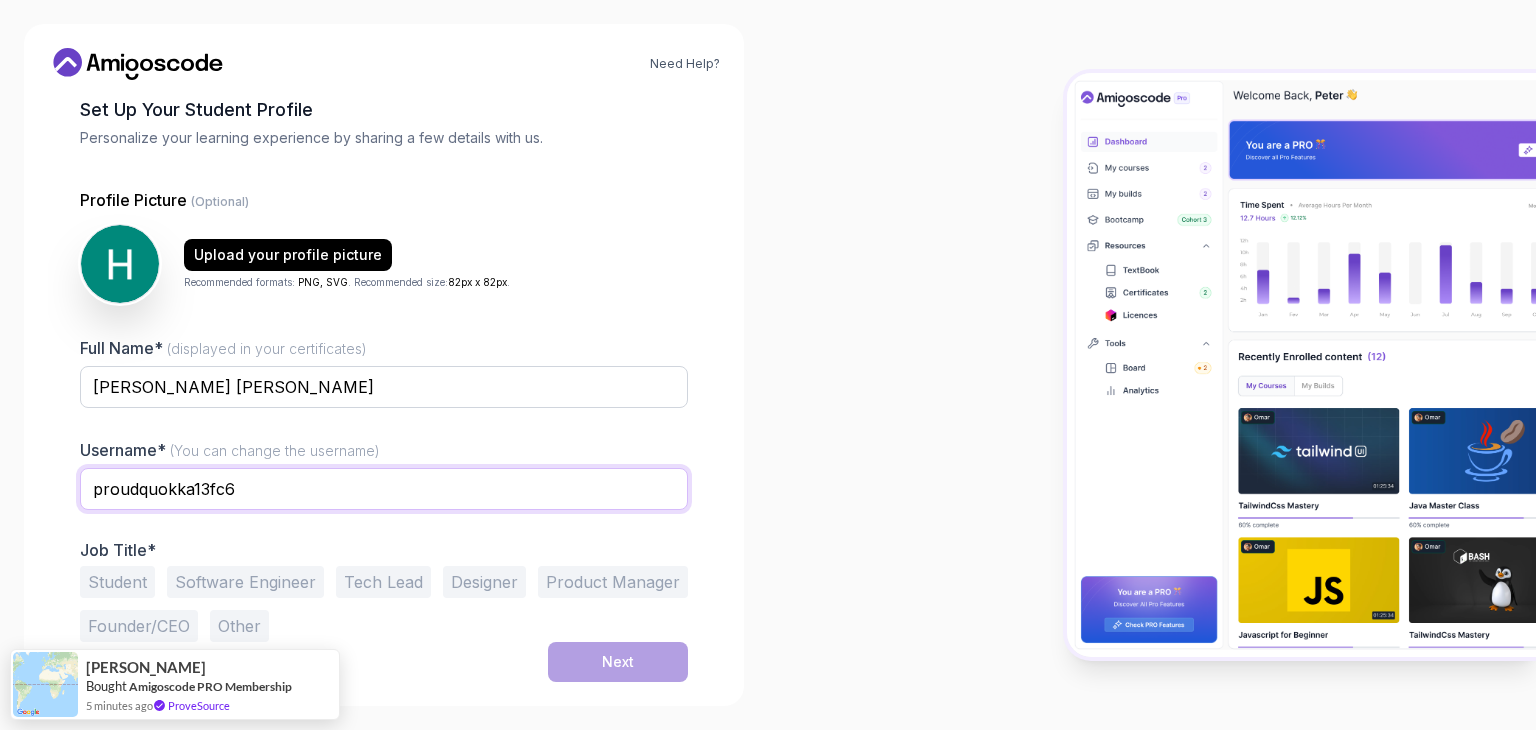 click on "proudquokka13fc6" at bounding box center (384, 489) 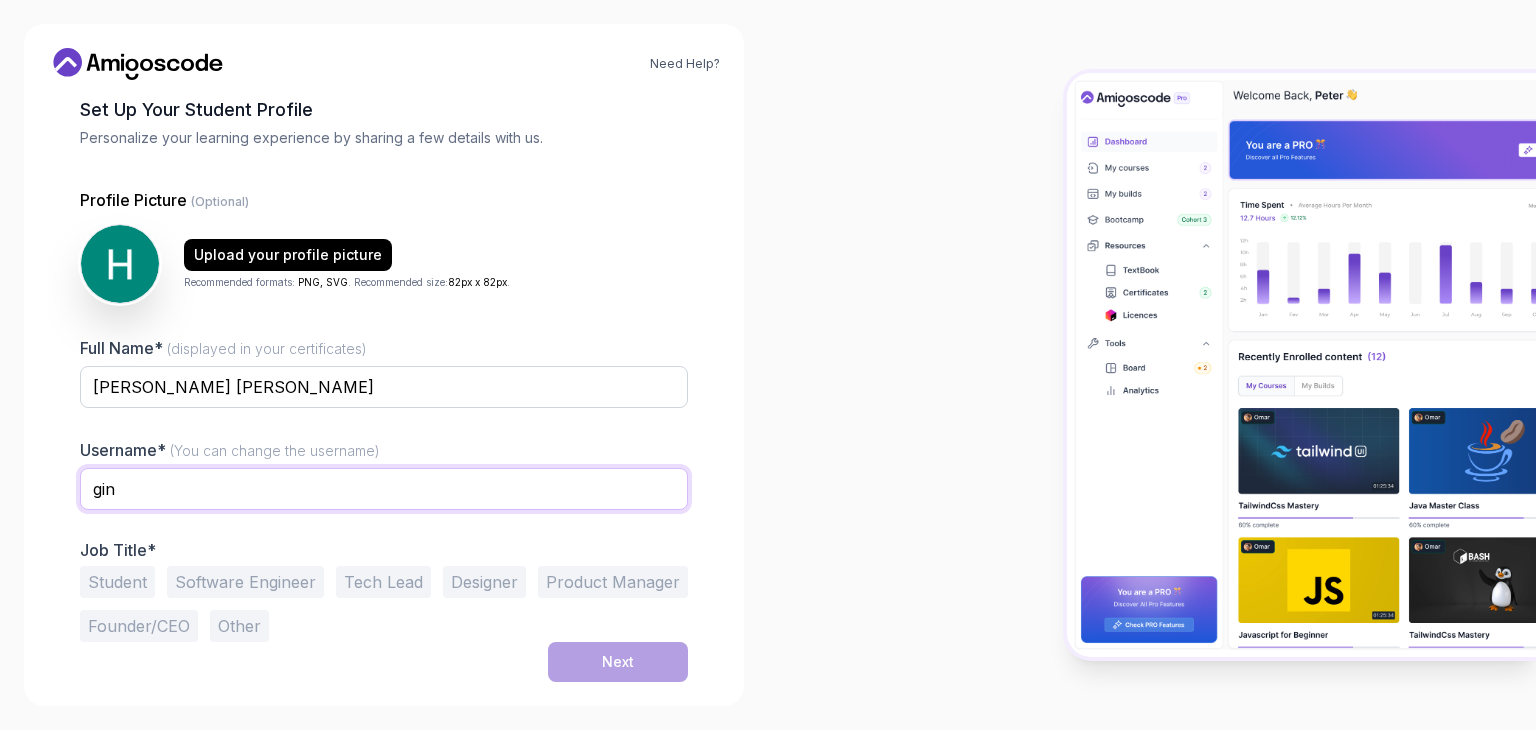 type on "gin1234" 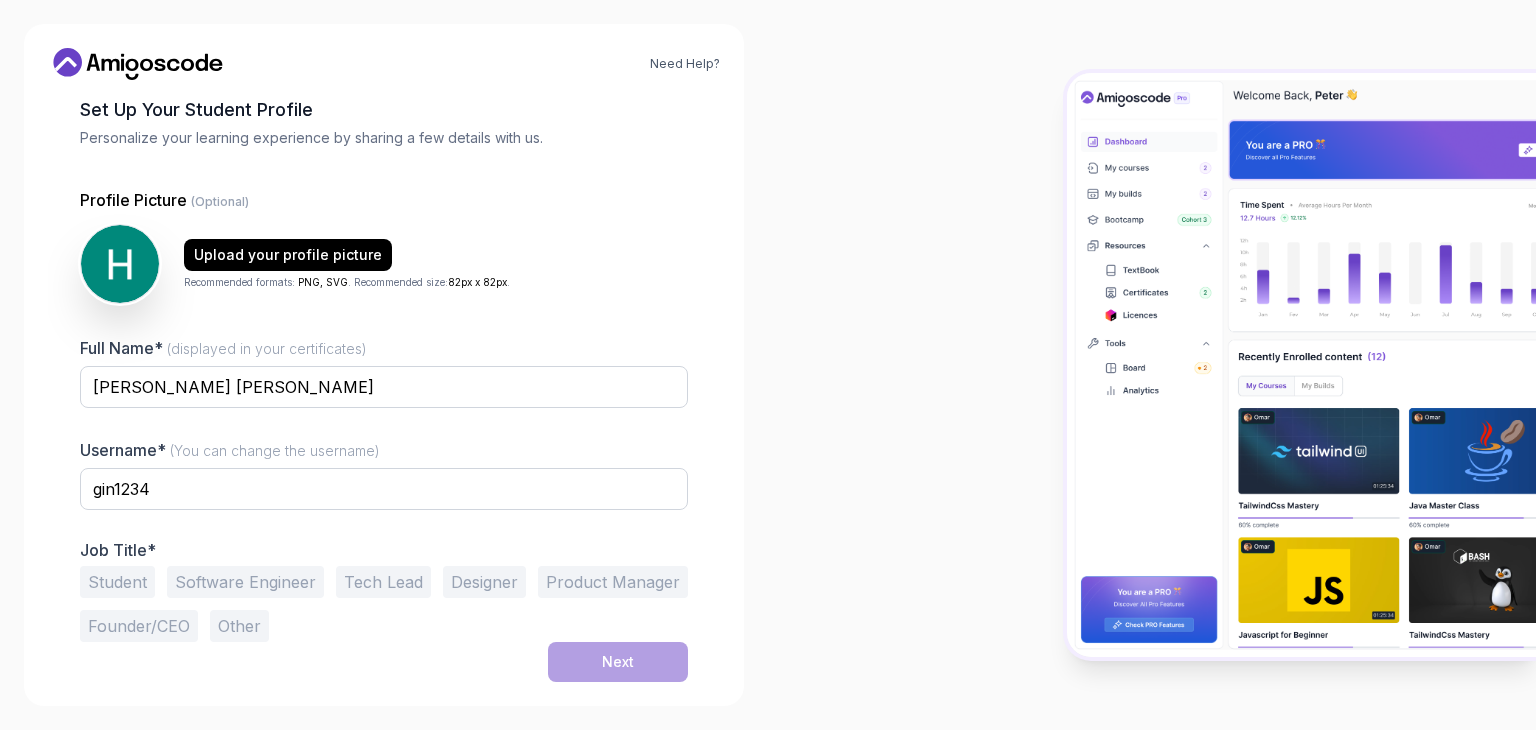 click on "Student" at bounding box center (117, 582) 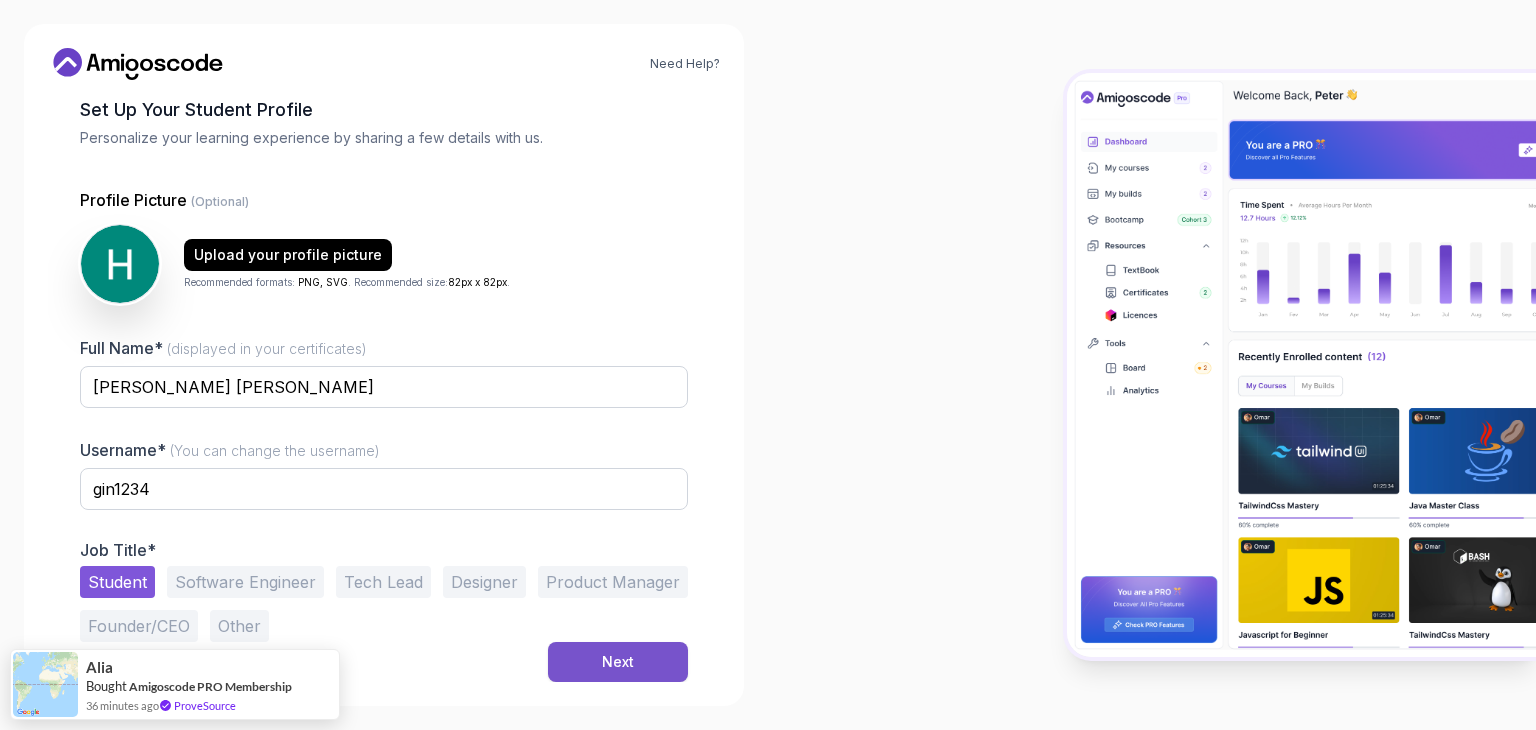 click on "Next" at bounding box center (618, 662) 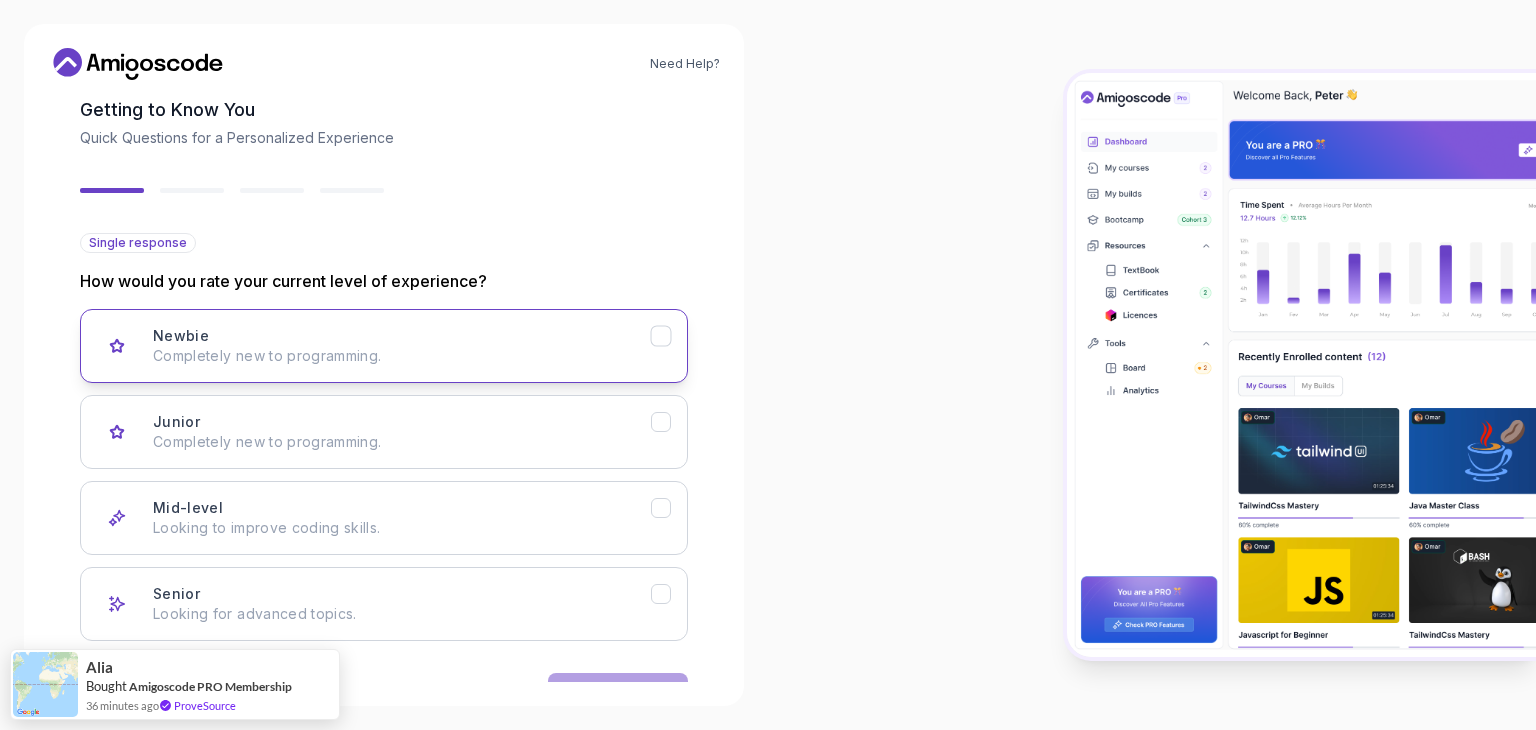 click 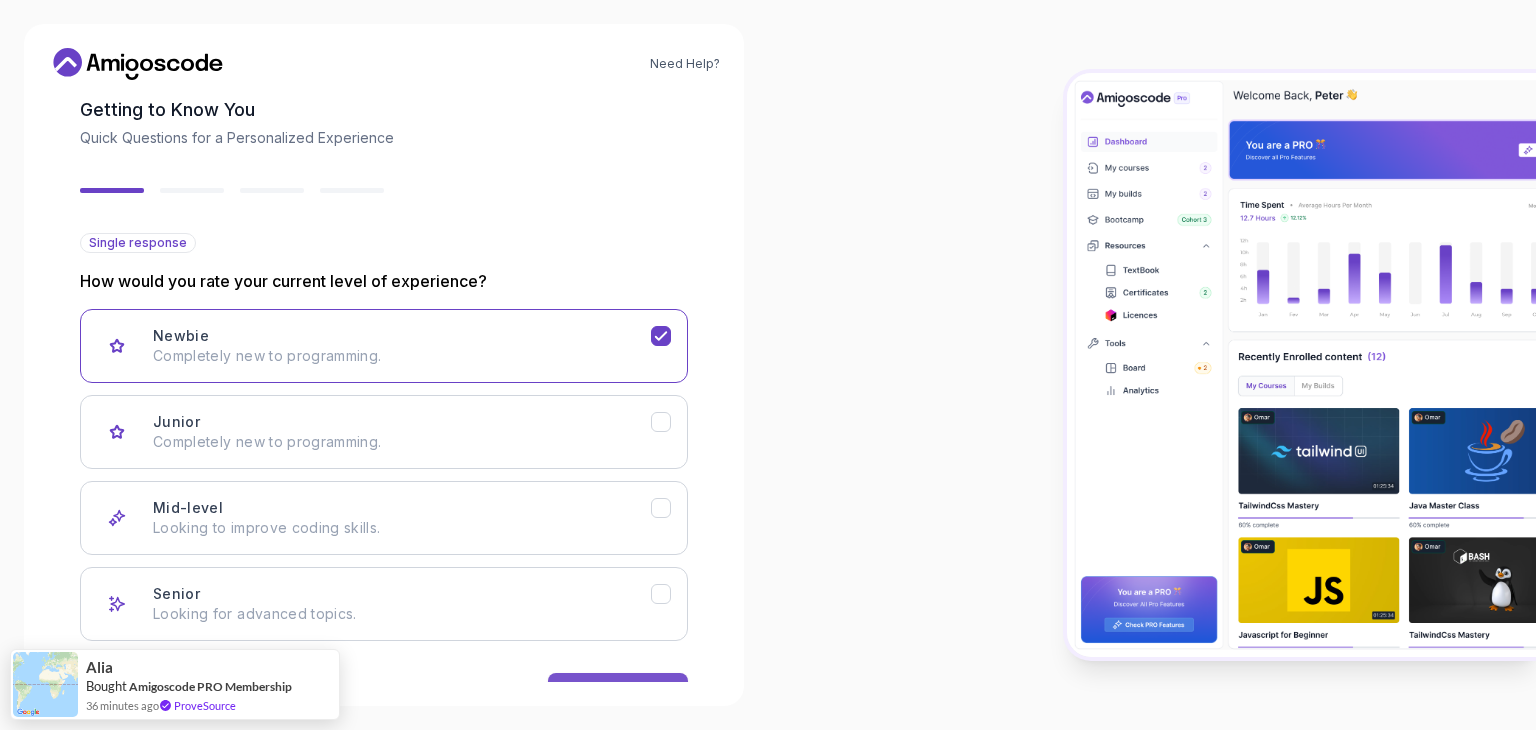 click on "Next" at bounding box center [618, 693] 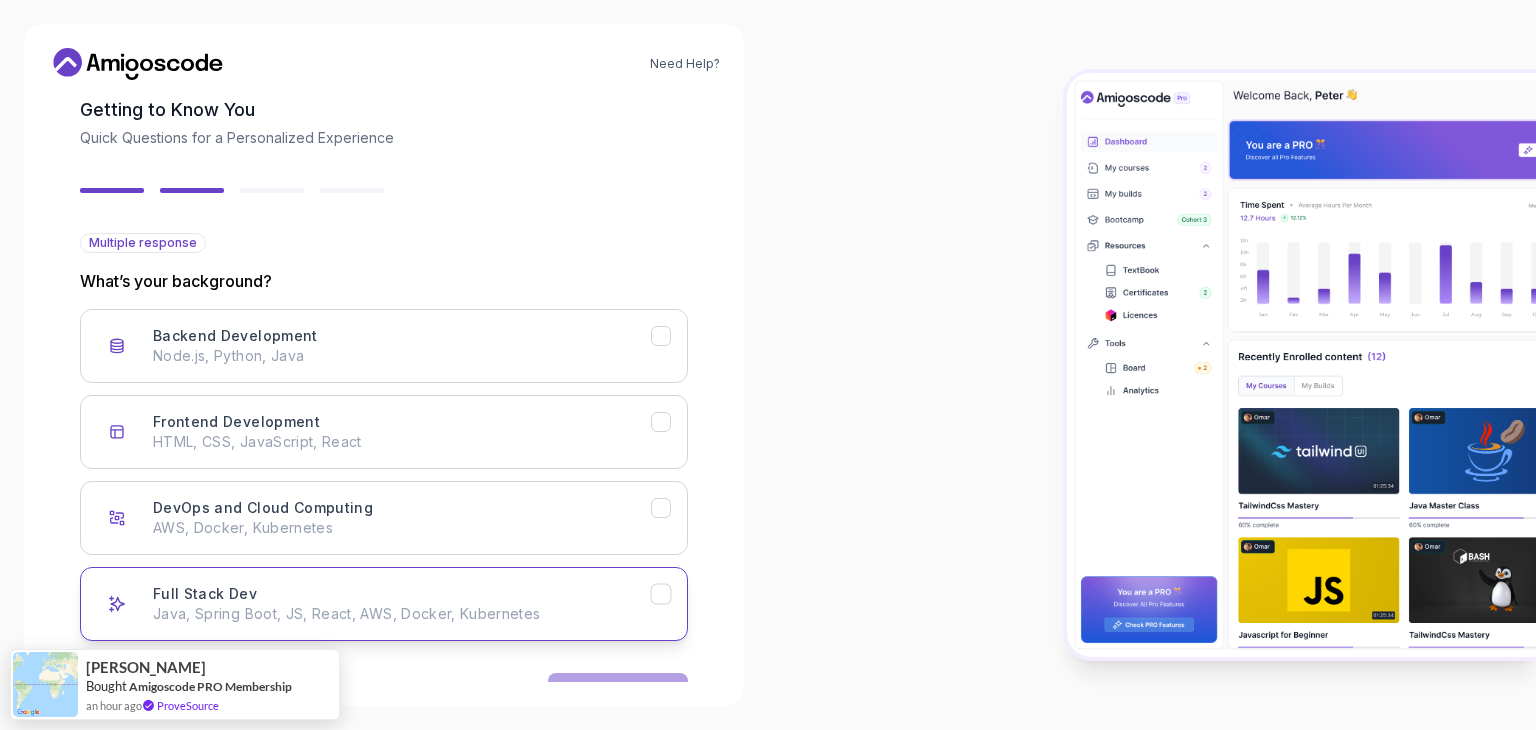 click 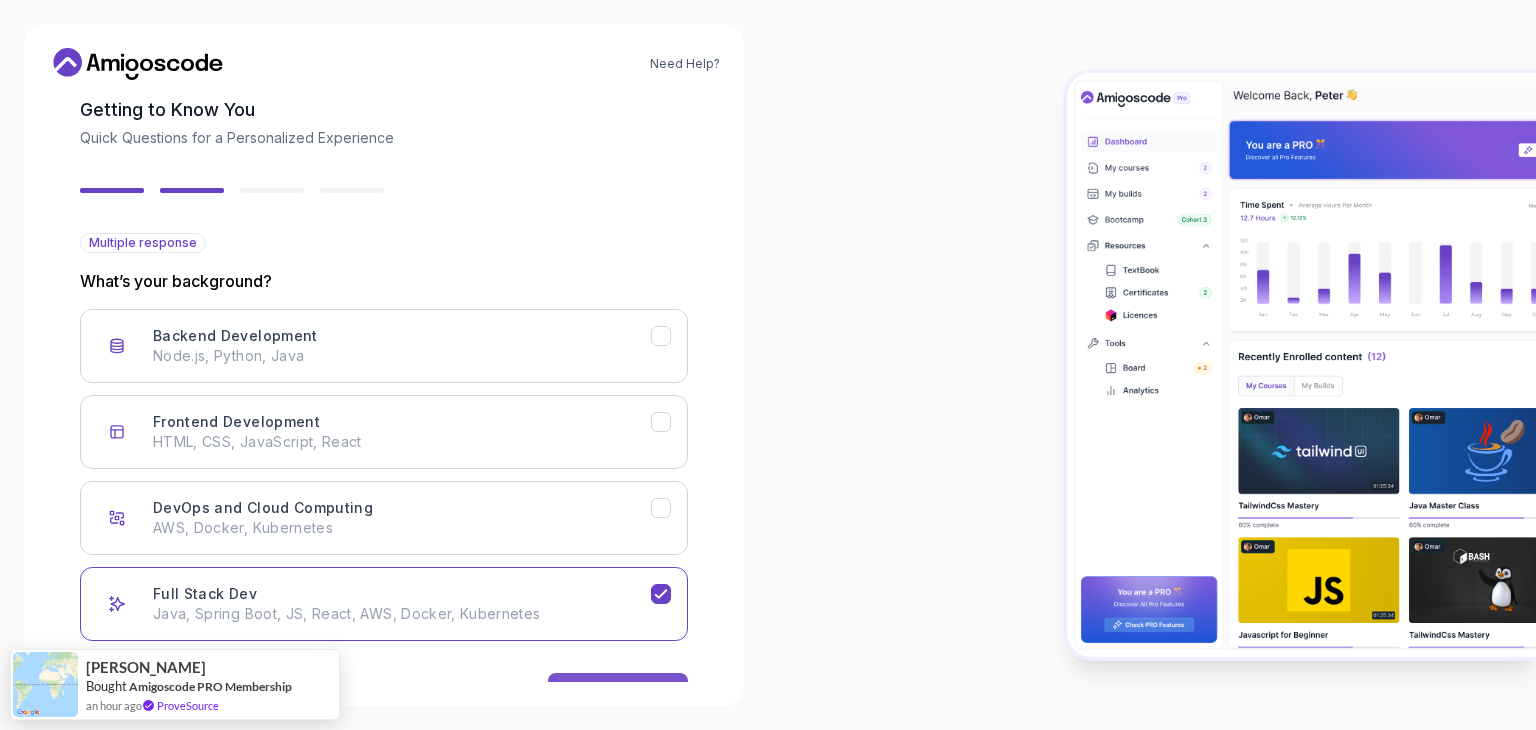 click on "Next" at bounding box center [618, 693] 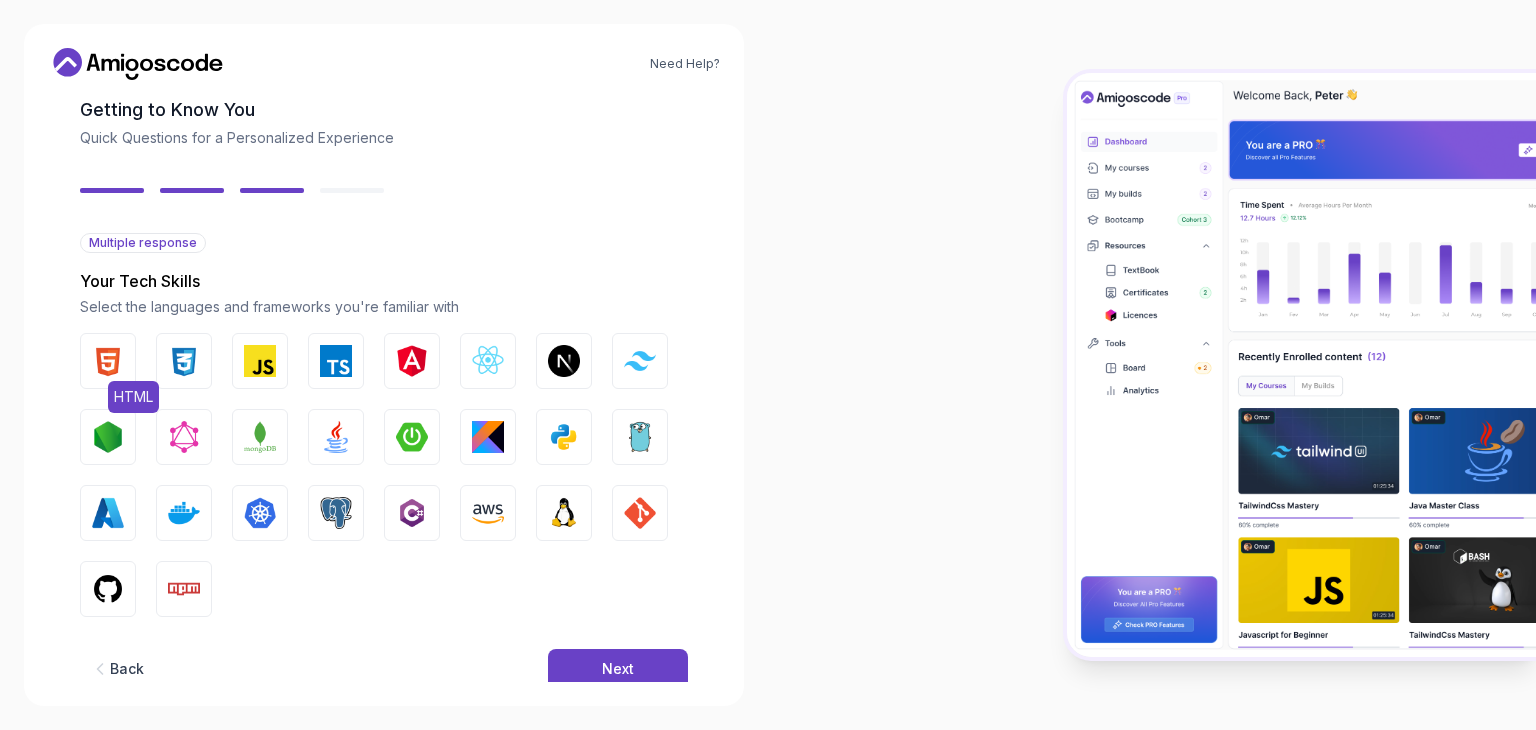 click at bounding box center (108, 361) 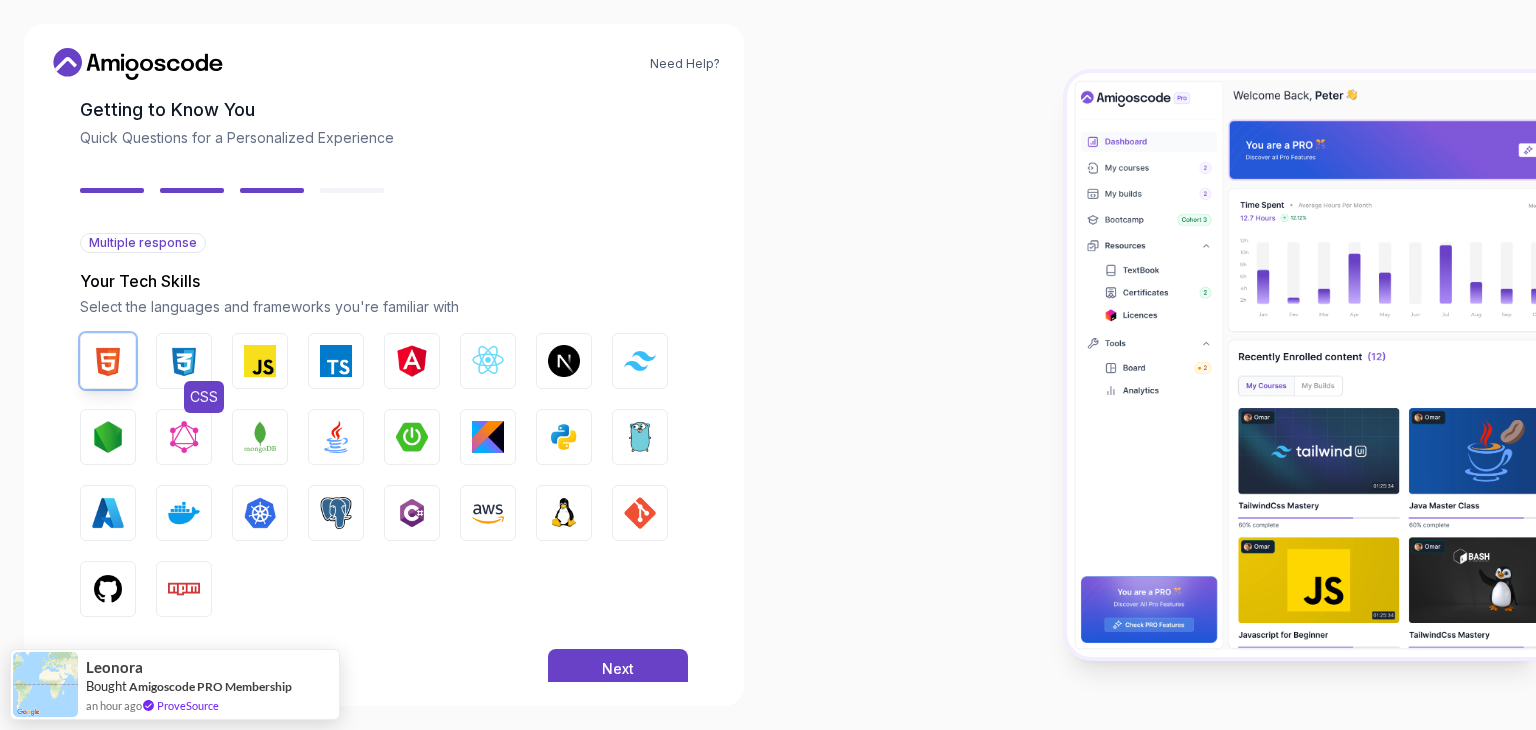 click at bounding box center [184, 361] 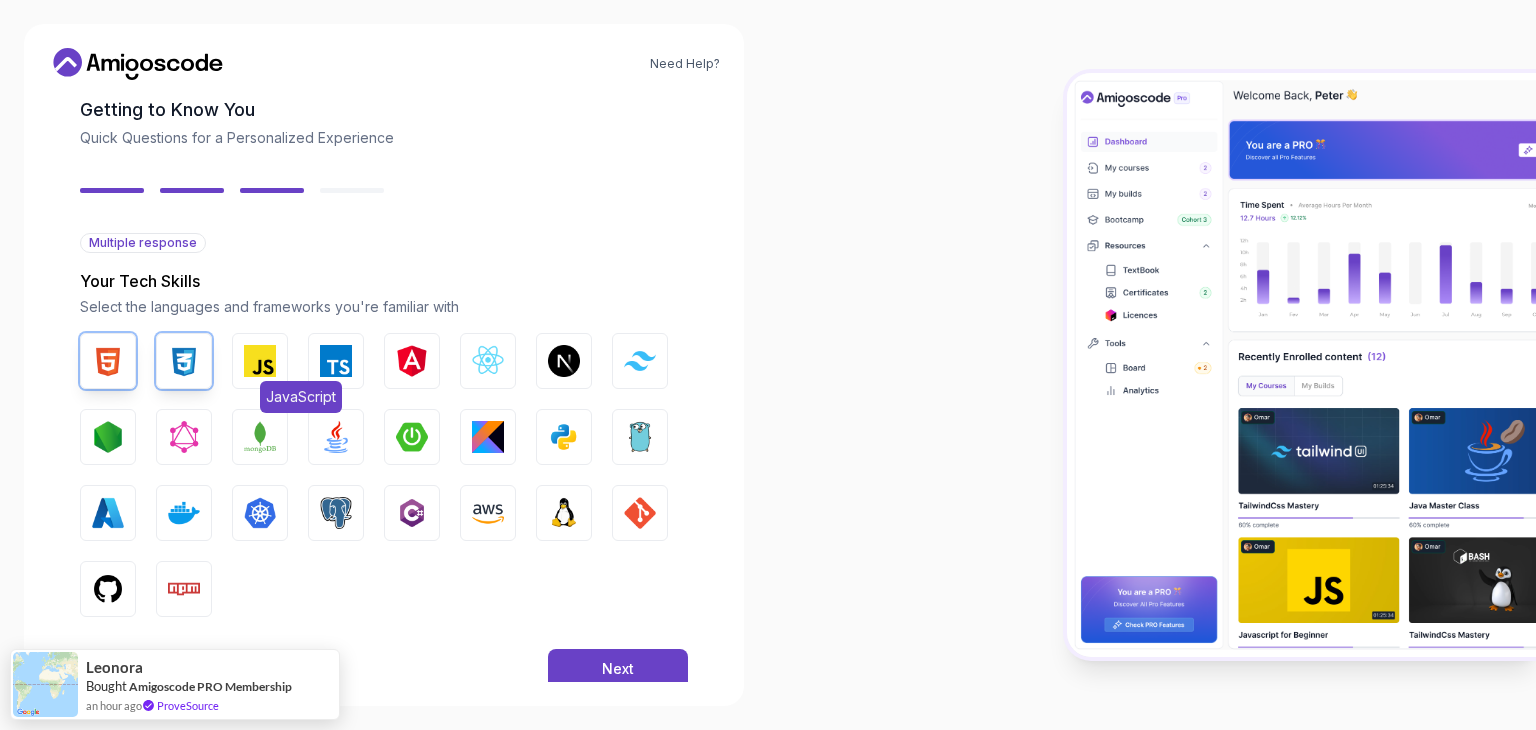 click at bounding box center [260, 361] 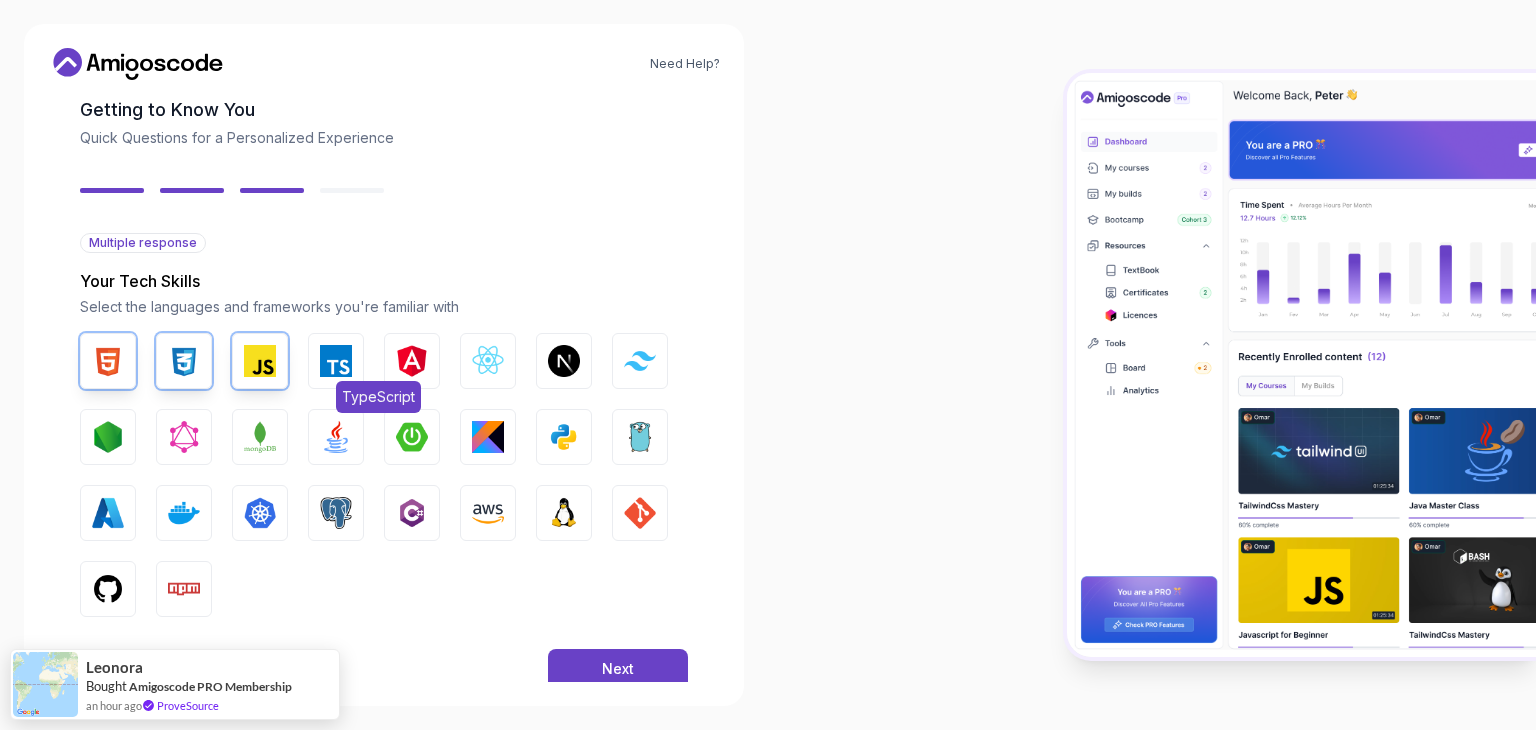 click at bounding box center (336, 361) 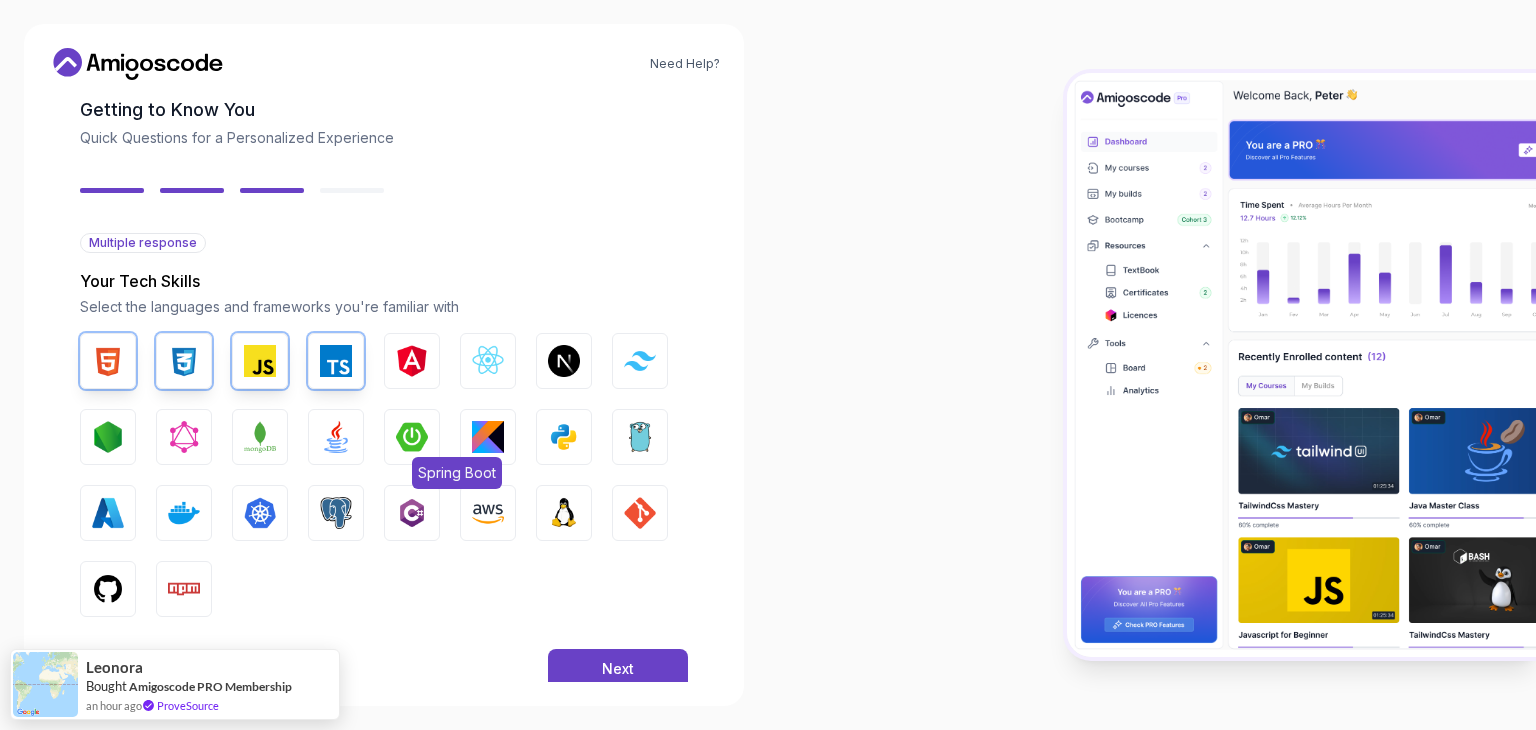 click at bounding box center [412, 437] 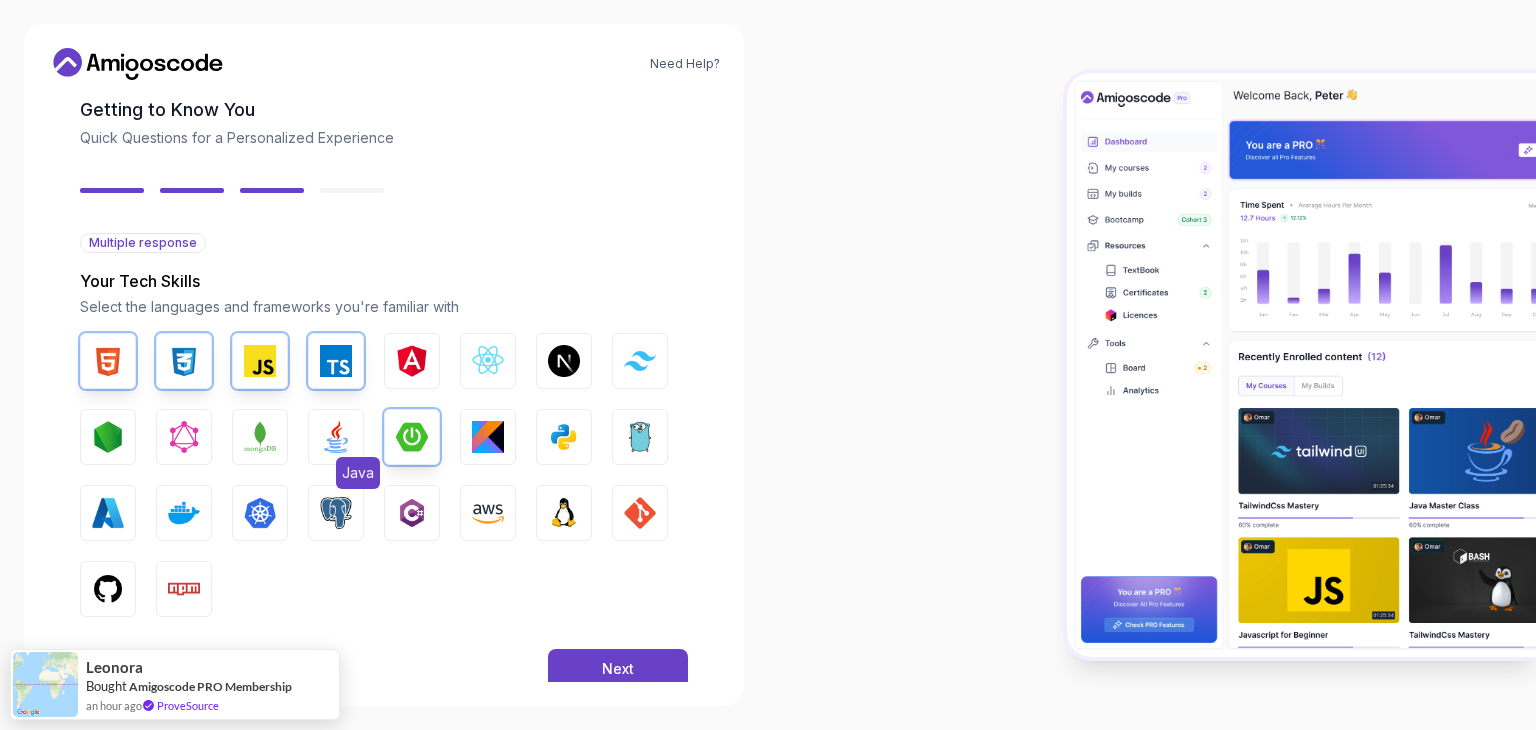 click on "Java" at bounding box center (336, 437) 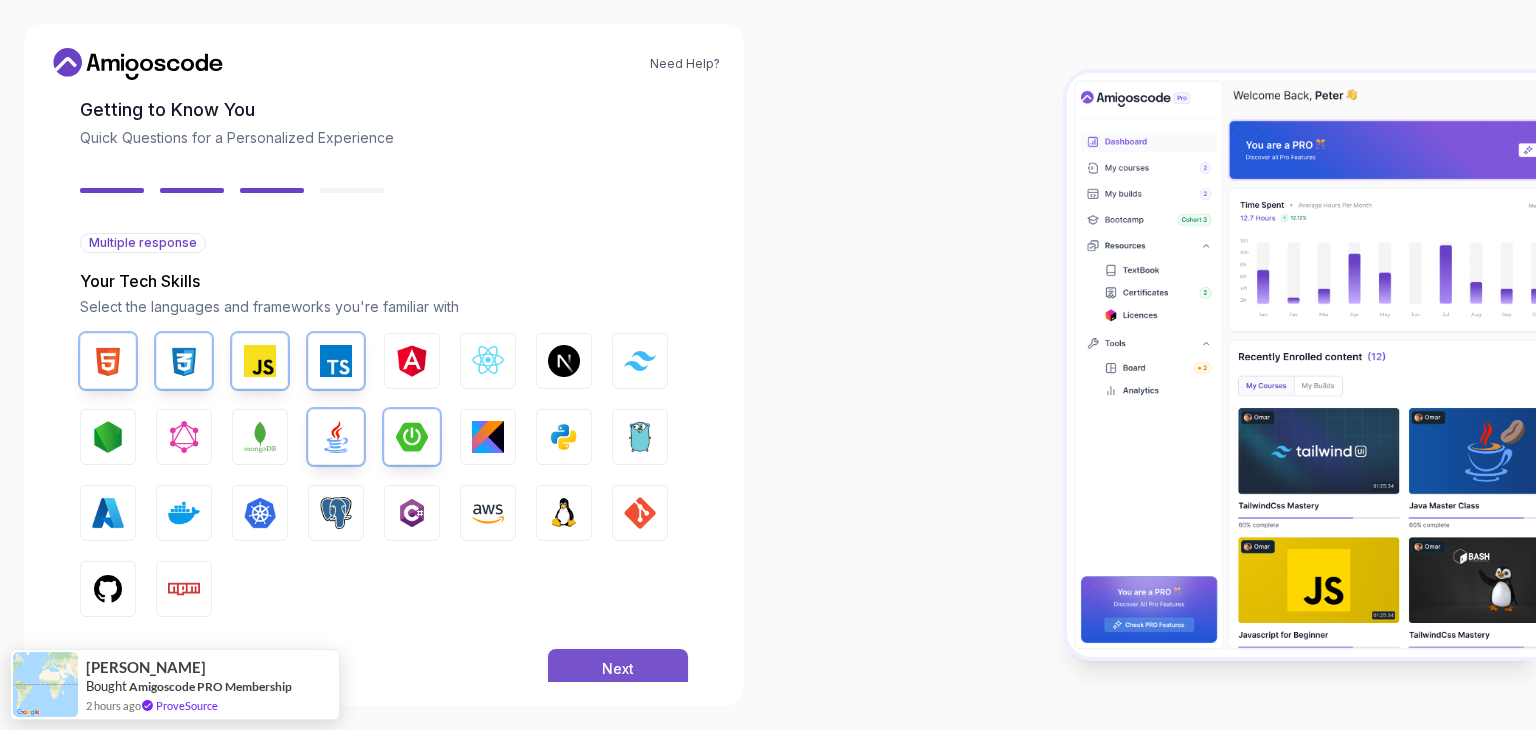 click on "Next" at bounding box center (618, 669) 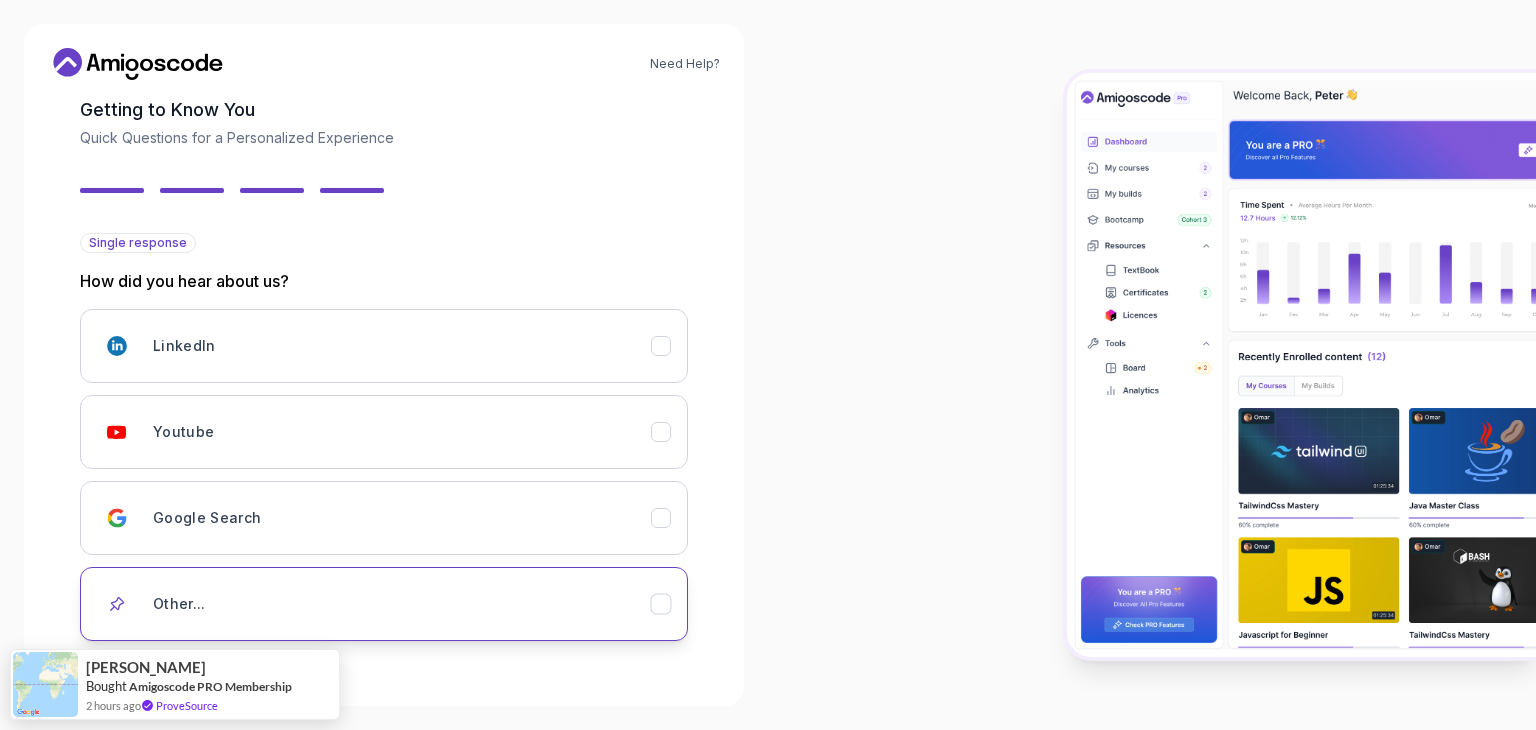 click 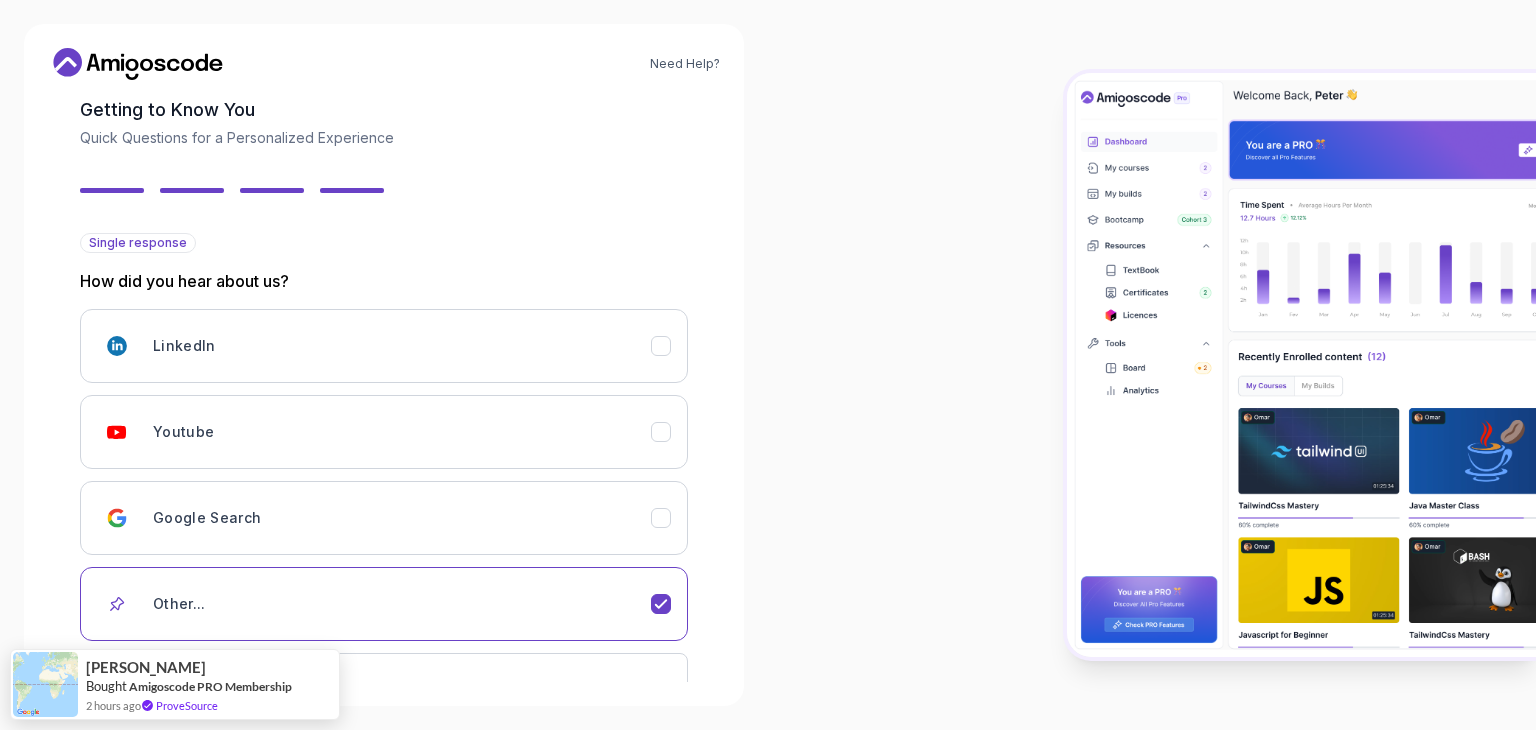 click at bounding box center [1152, 365] 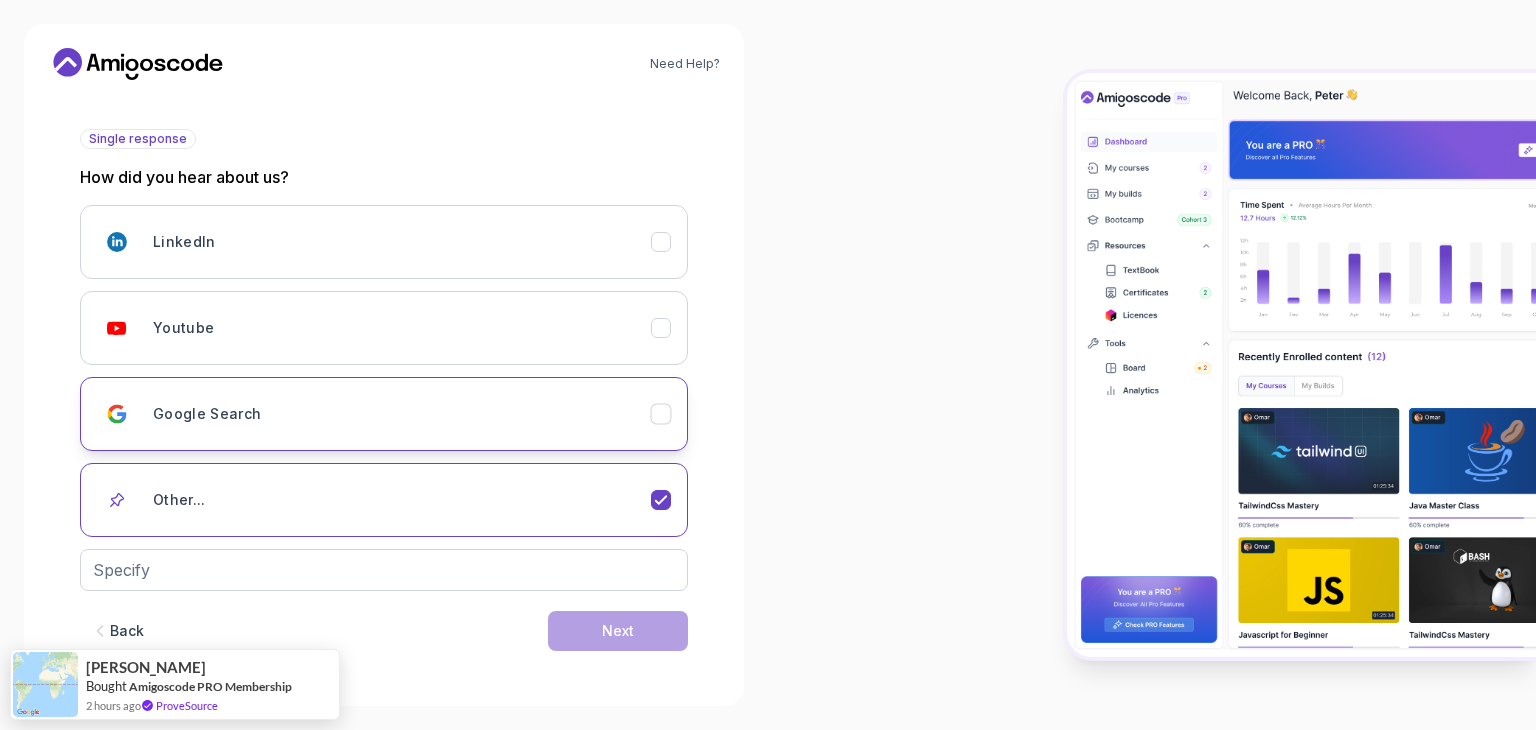 click on "Google Search" at bounding box center [402, 414] 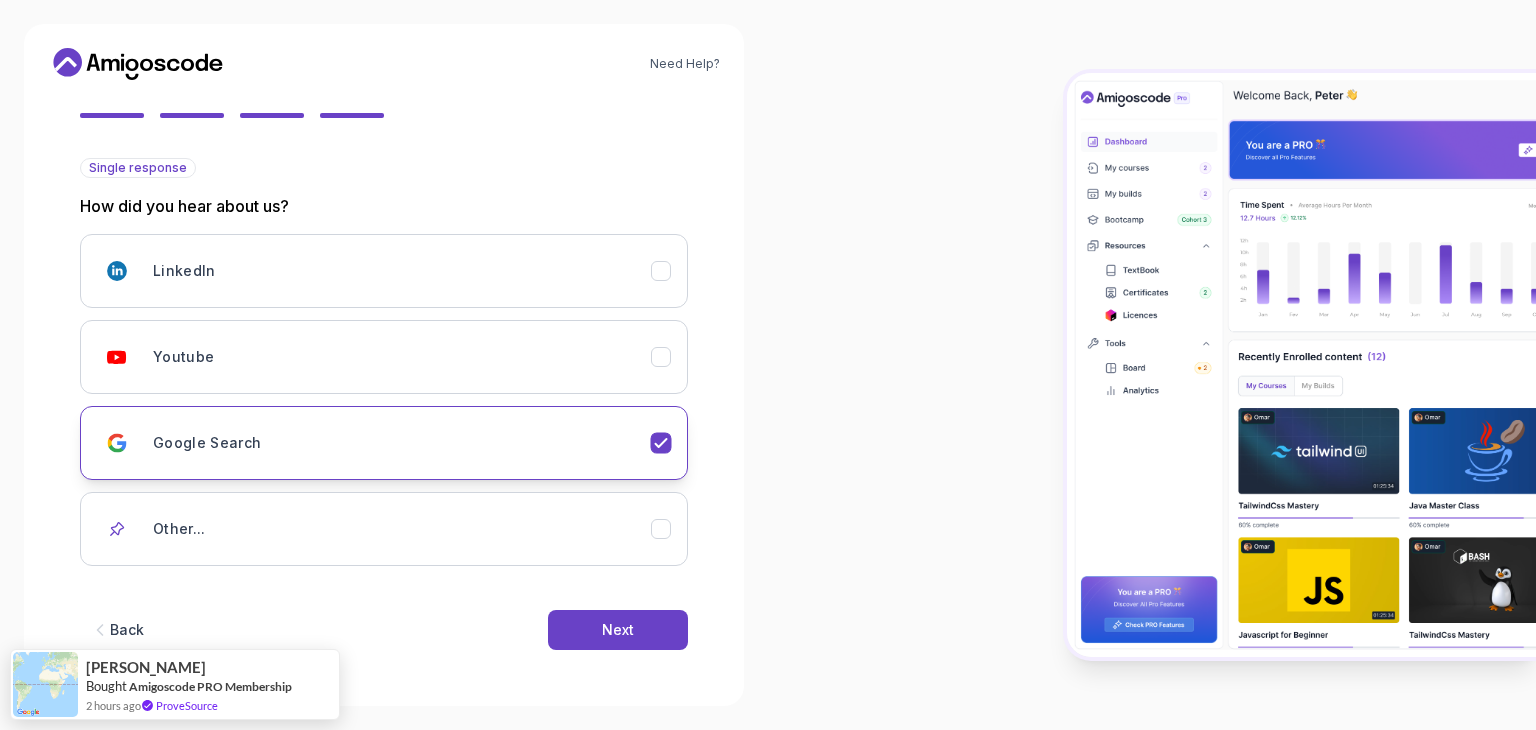 scroll, scrollTop: 177, scrollLeft: 0, axis: vertical 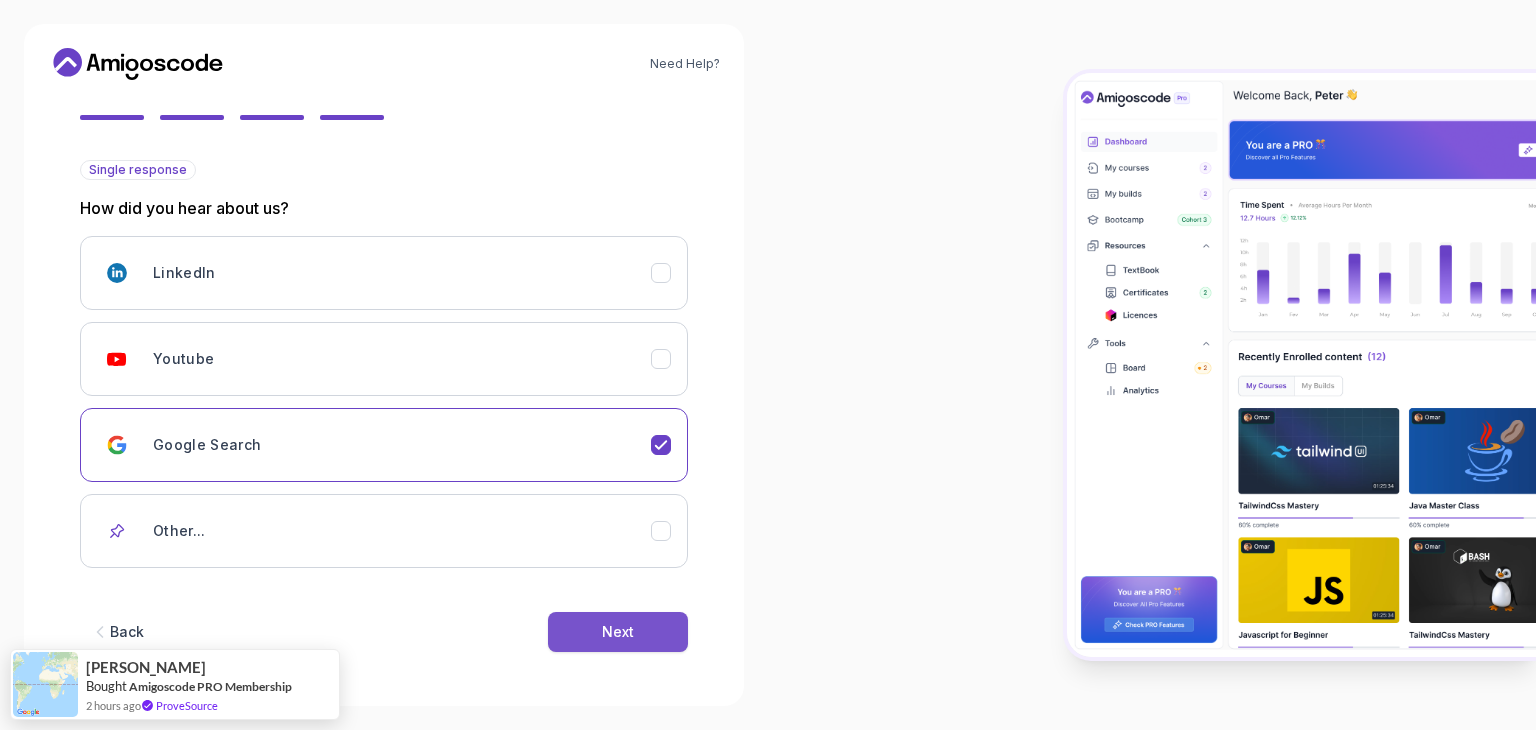 click on "Next" at bounding box center [618, 632] 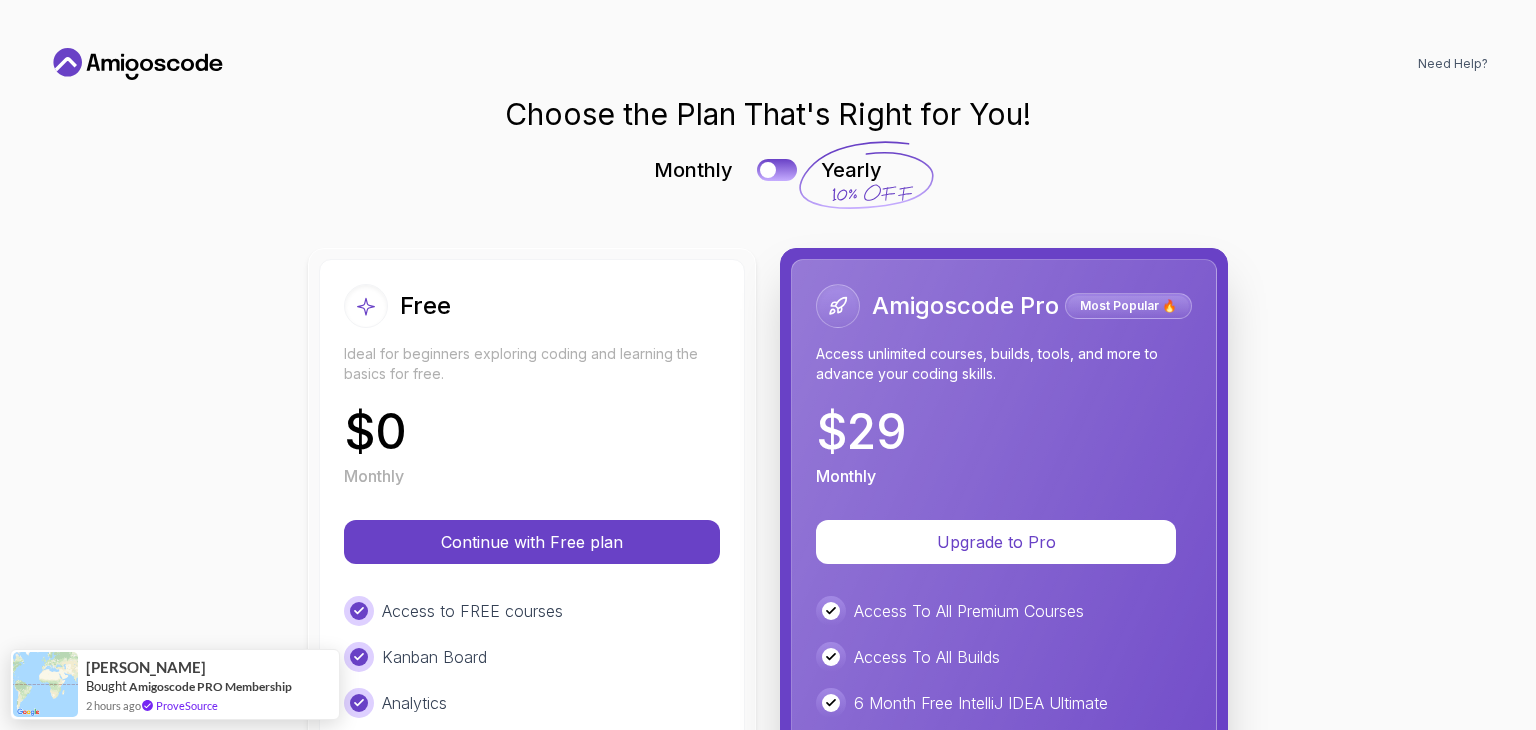 scroll, scrollTop: 0, scrollLeft: 0, axis: both 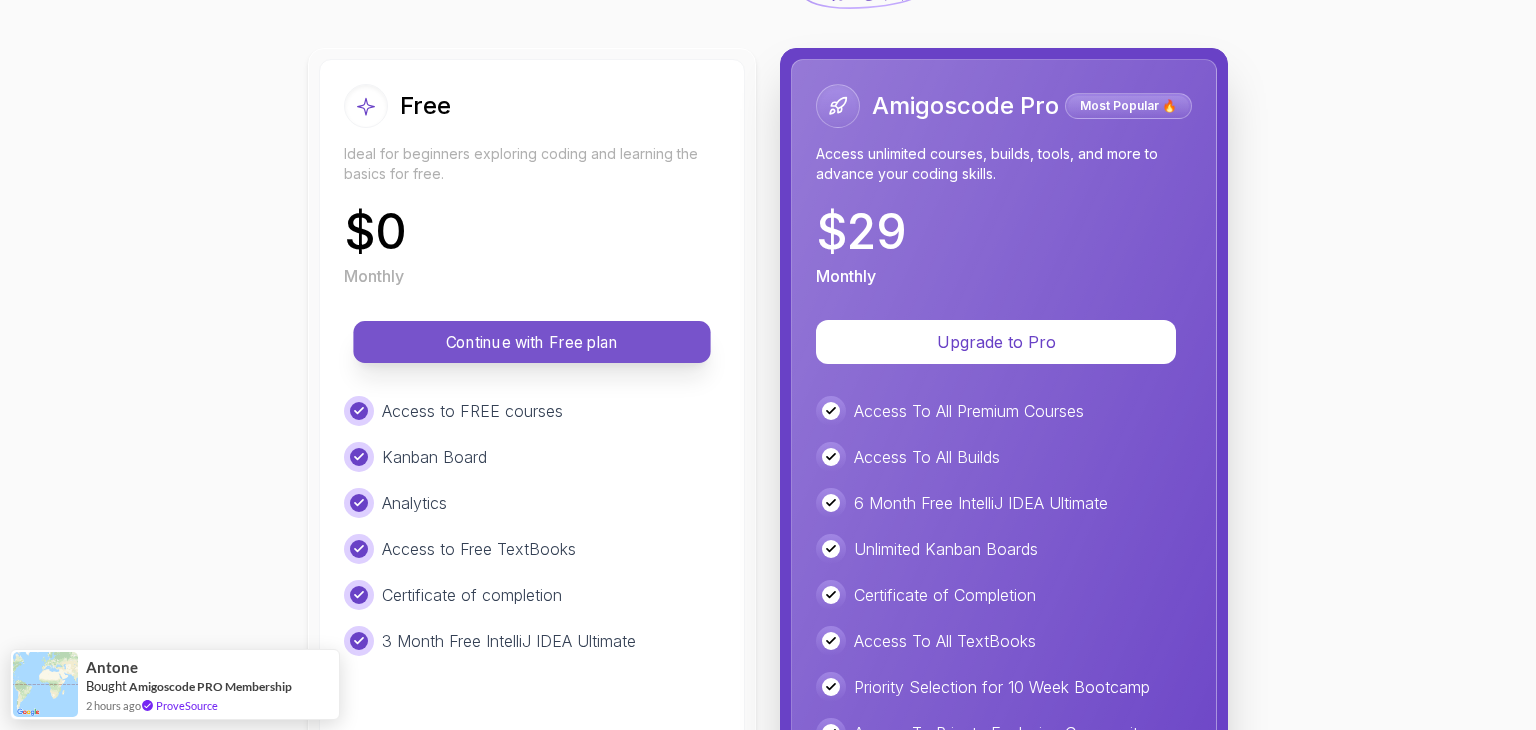 click on "Continue with Free plan" at bounding box center [532, 342] 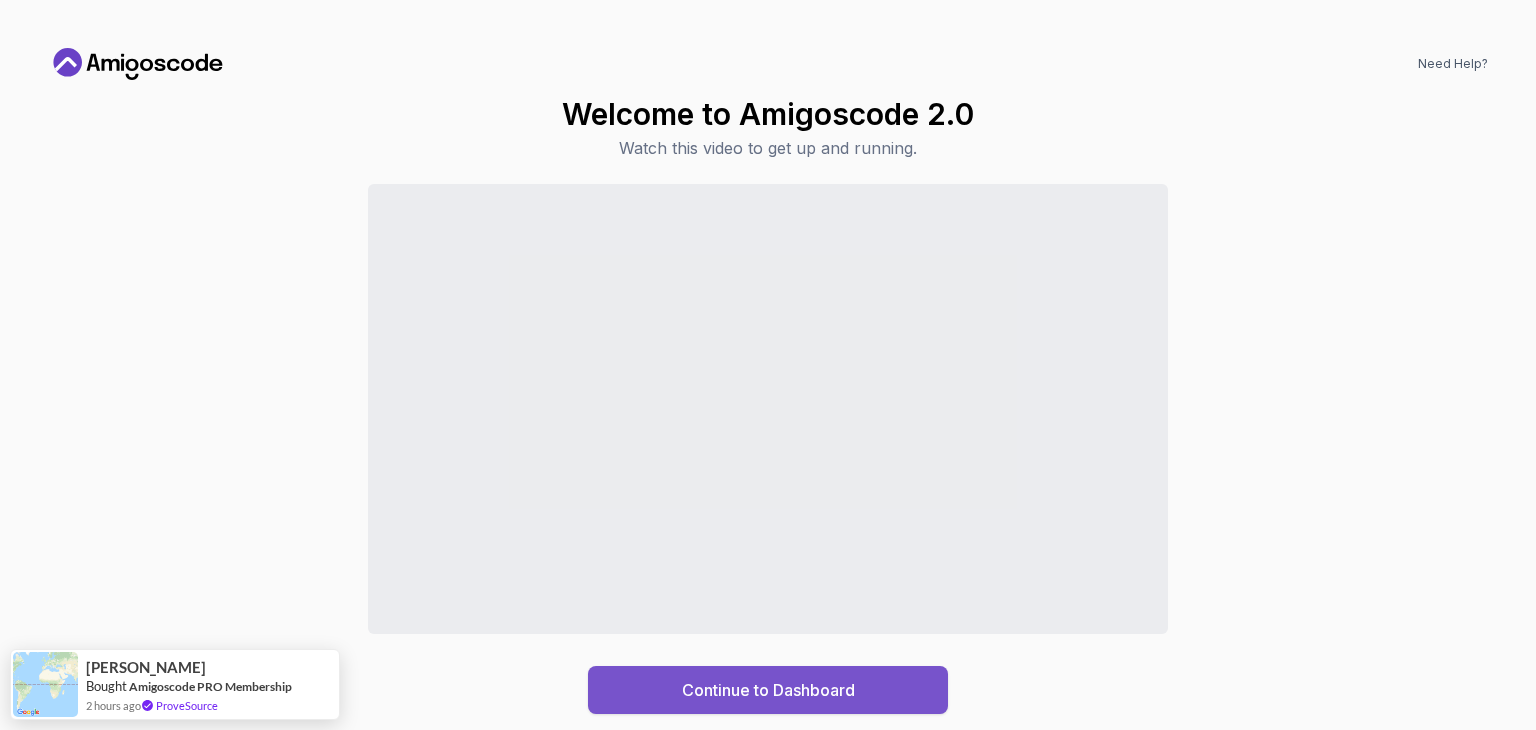 click on "Continue to Dashboard" at bounding box center (768, 690) 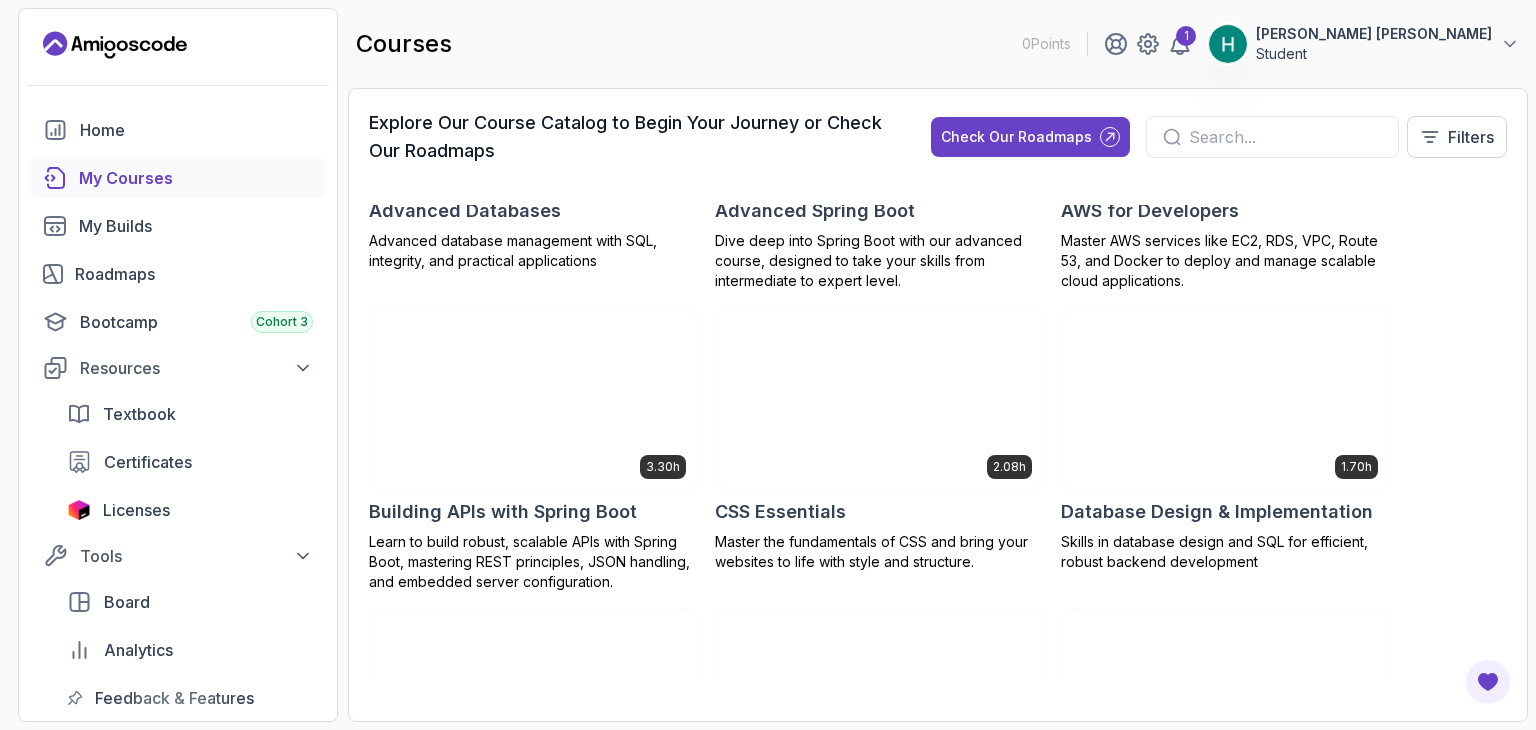 scroll, scrollTop: 100, scrollLeft: 0, axis: vertical 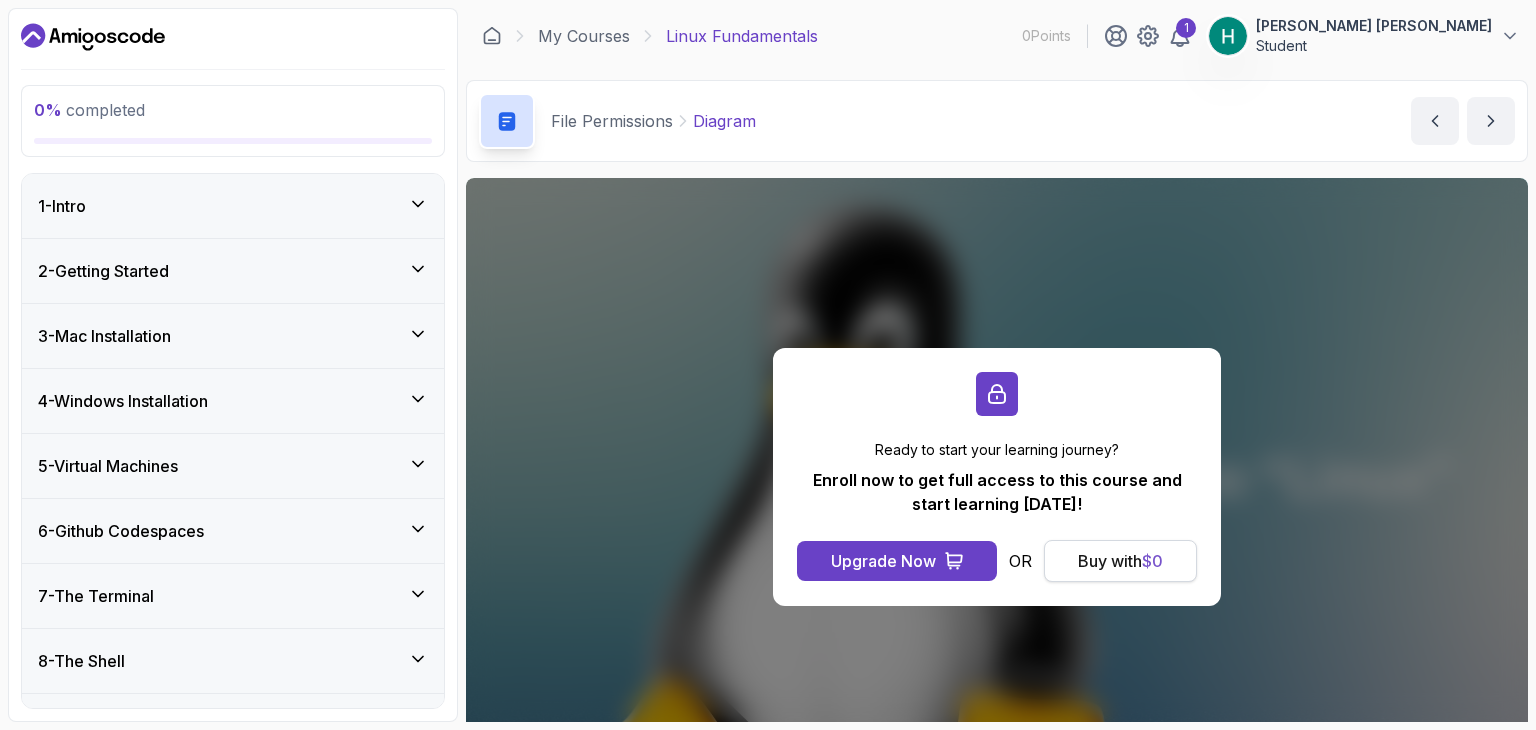 click on "Buy with  $ 0" at bounding box center [1120, 561] 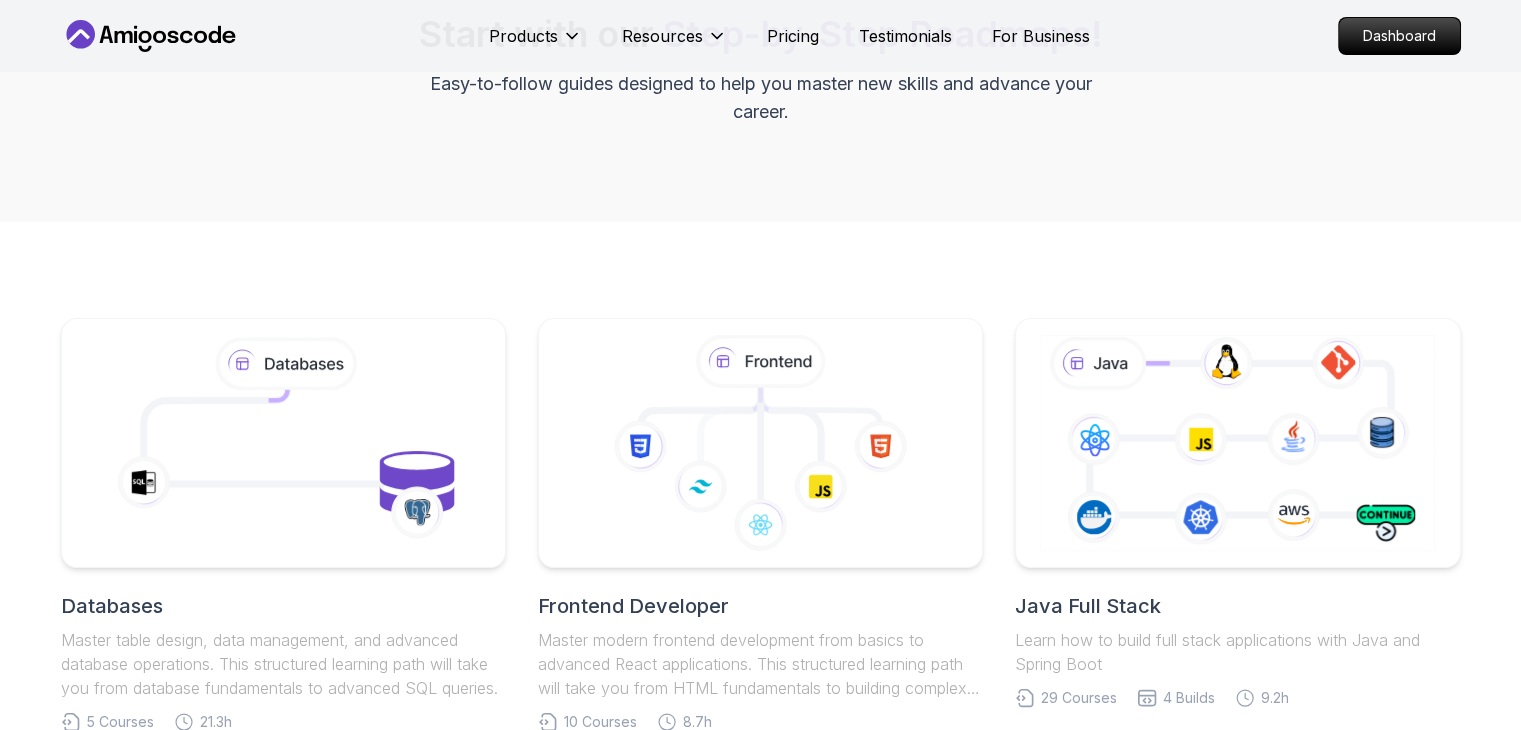 scroll, scrollTop: 200, scrollLeft: 0, axis: vertical 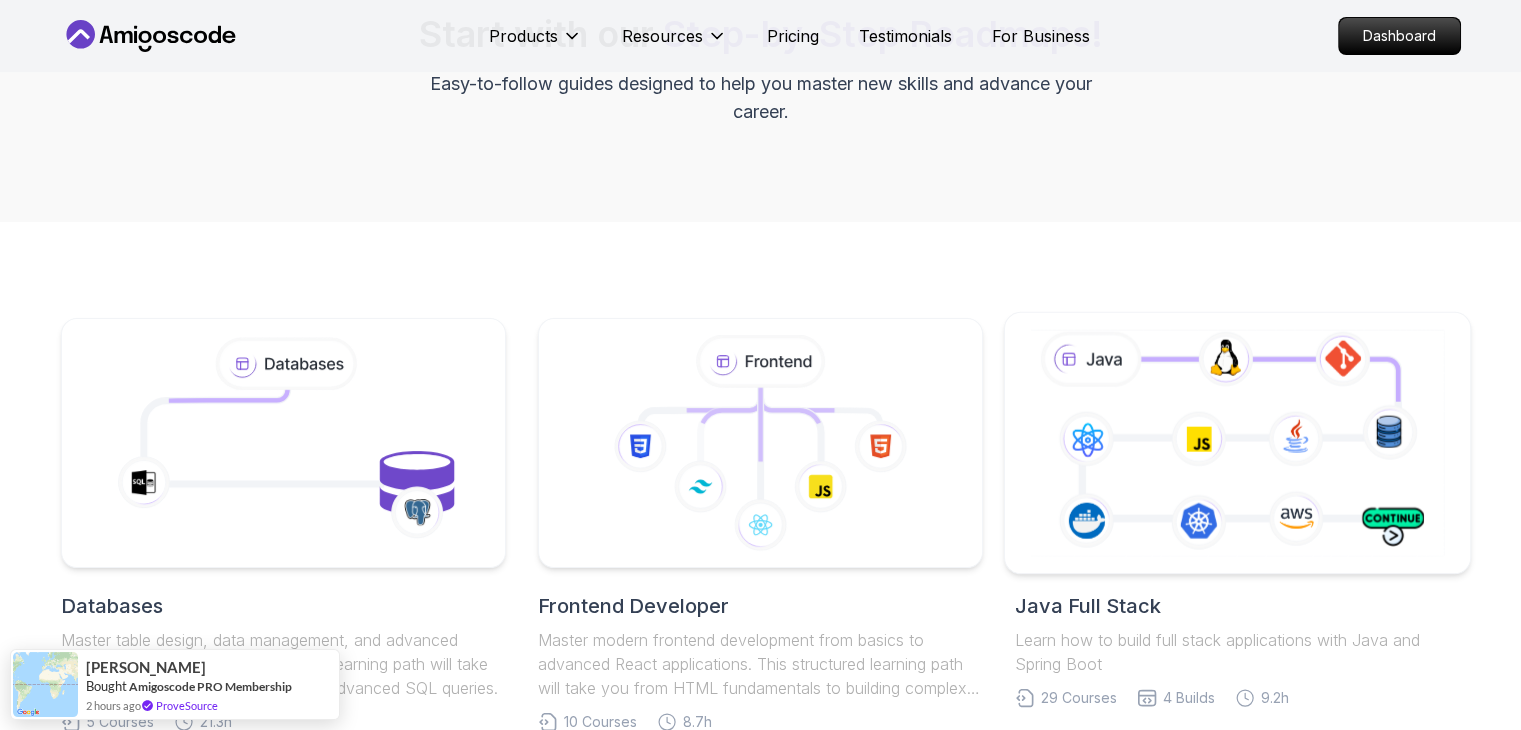 click 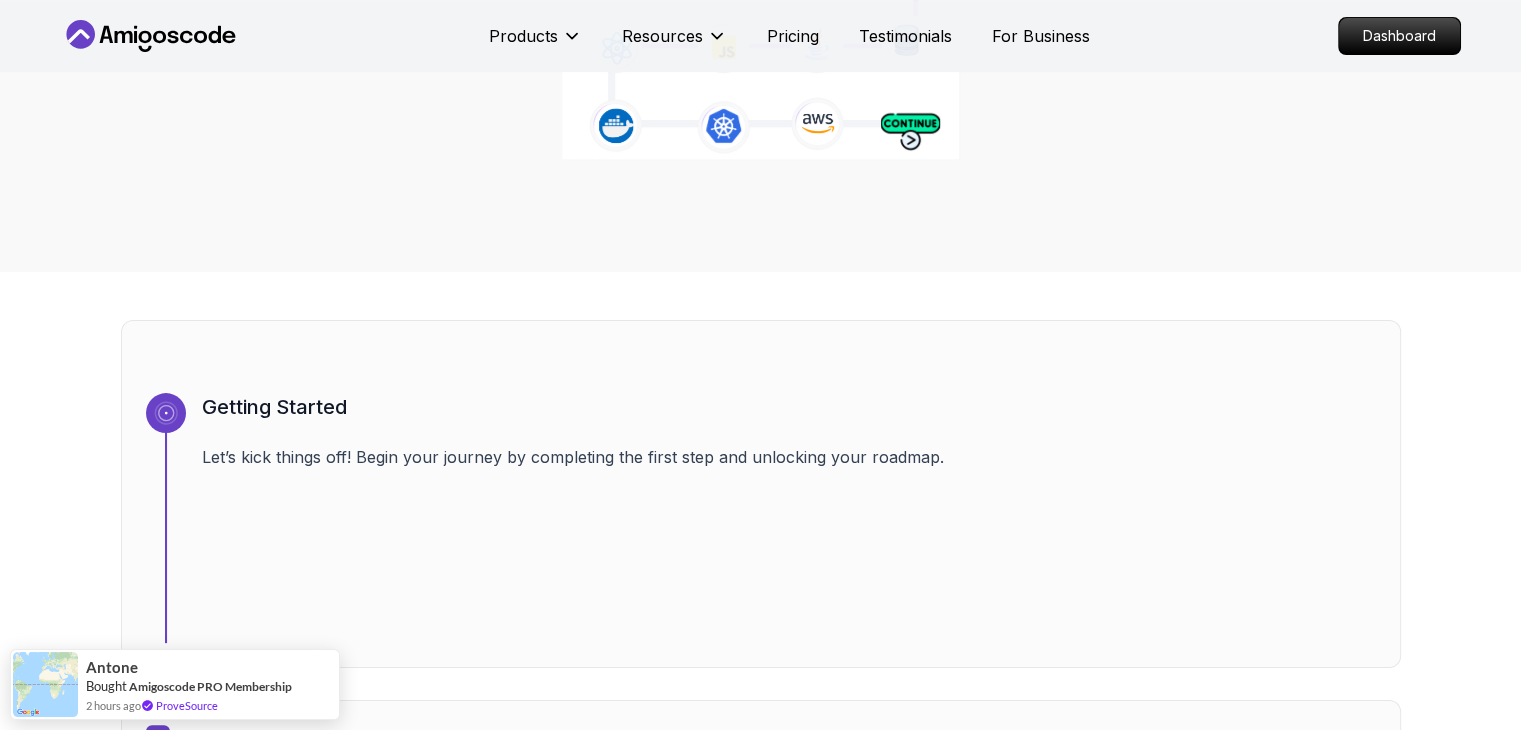 scroll, scrollTop: 0, scrollLeft: 0, axis: both 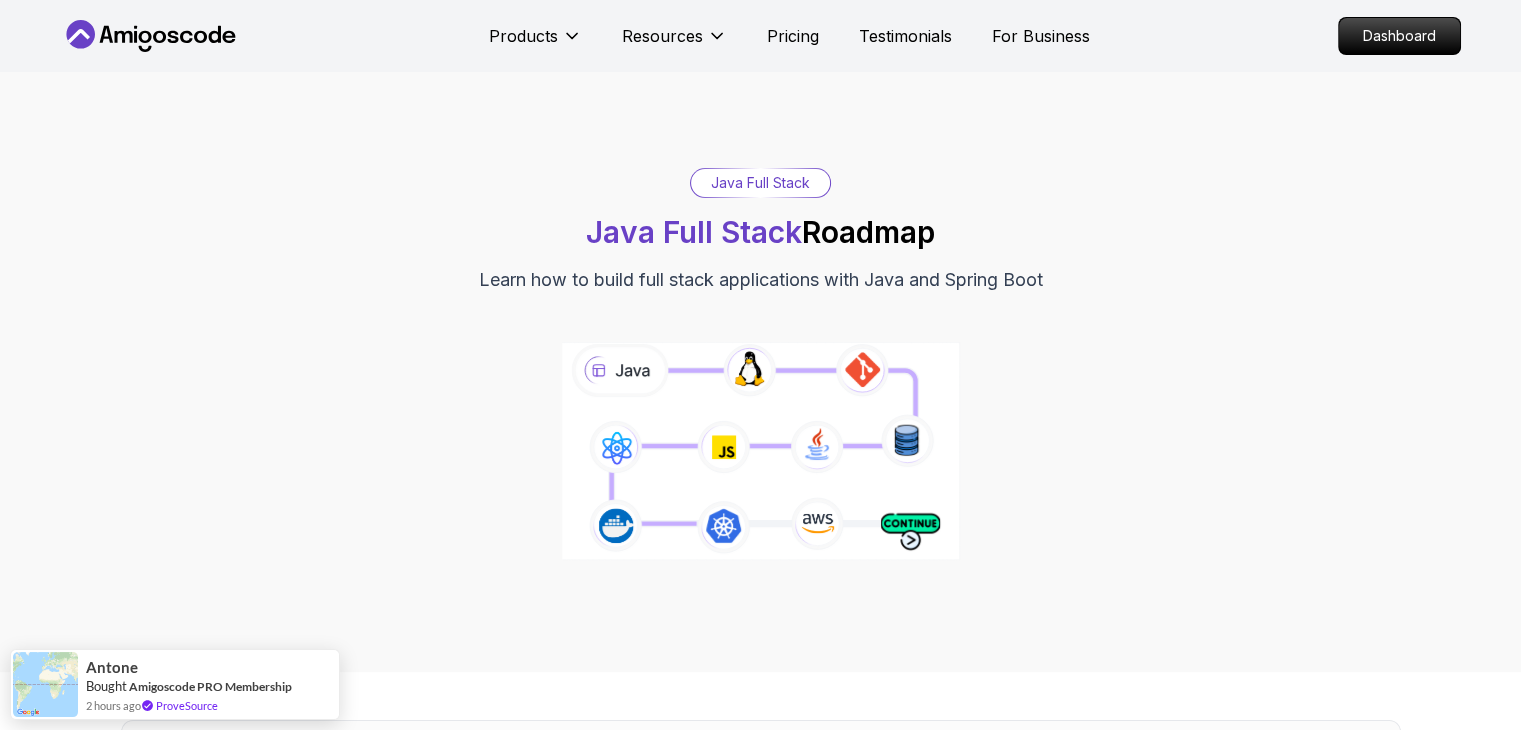 click 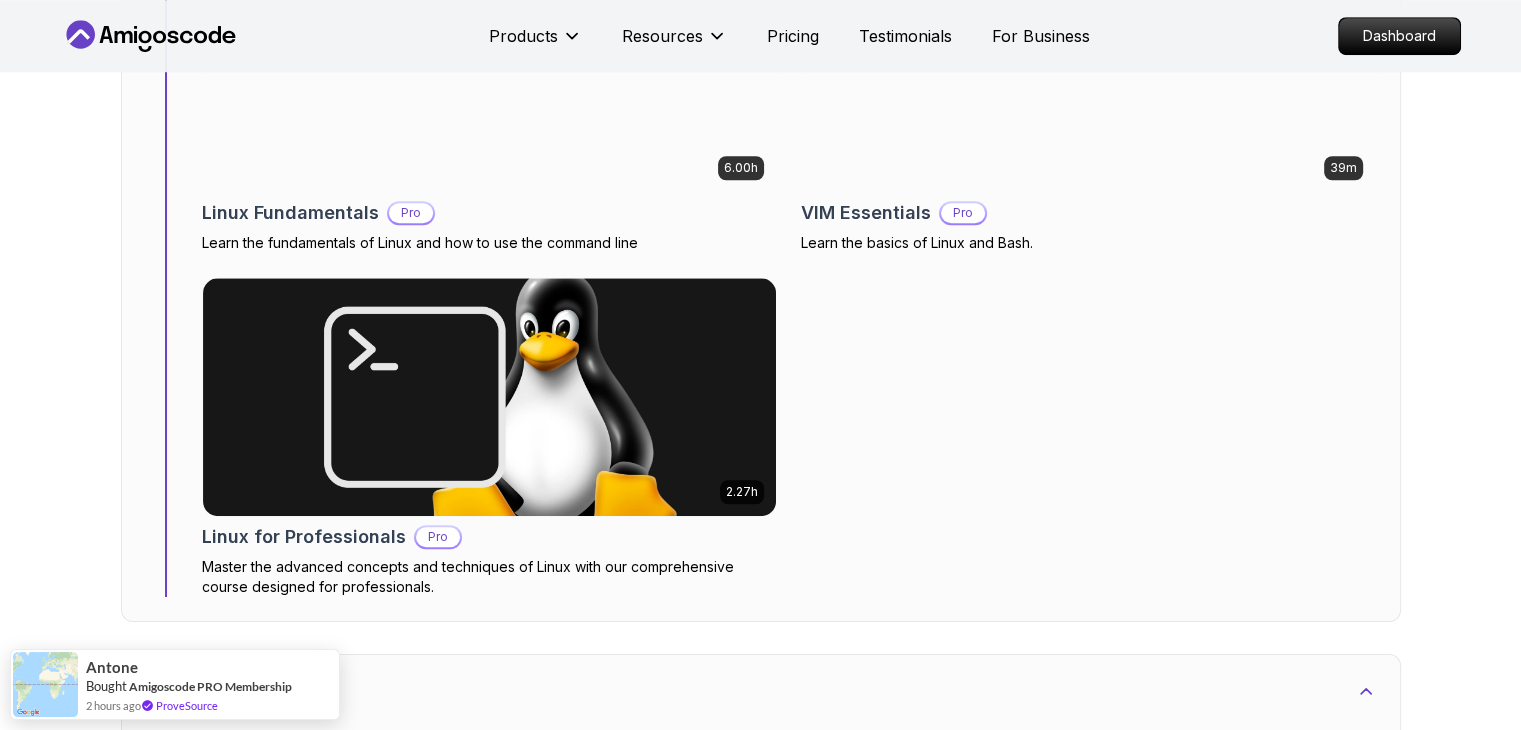 scroll, scrollTop: 1900, scrollLeft: 0, axis: vertical 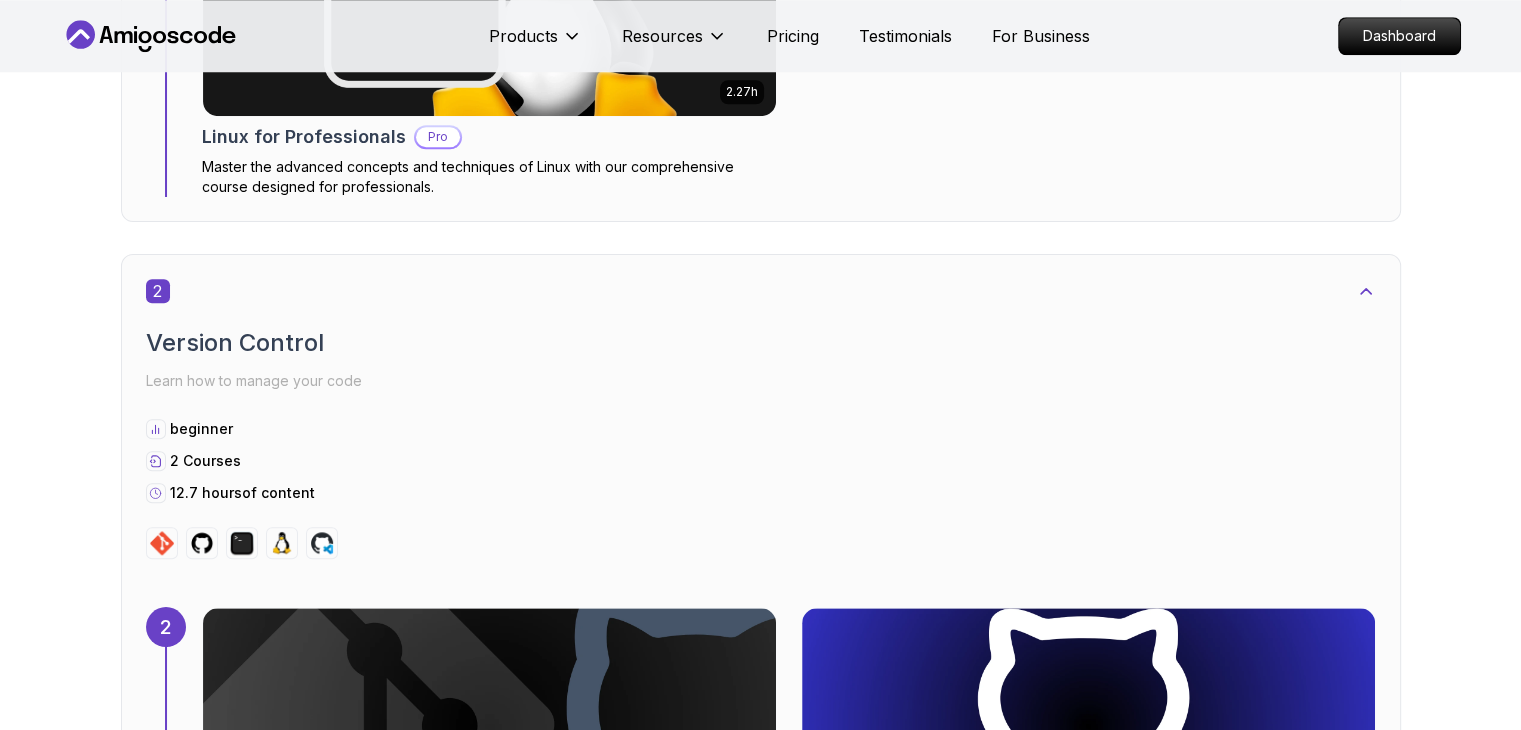 click at bounding box center (489, 1457) 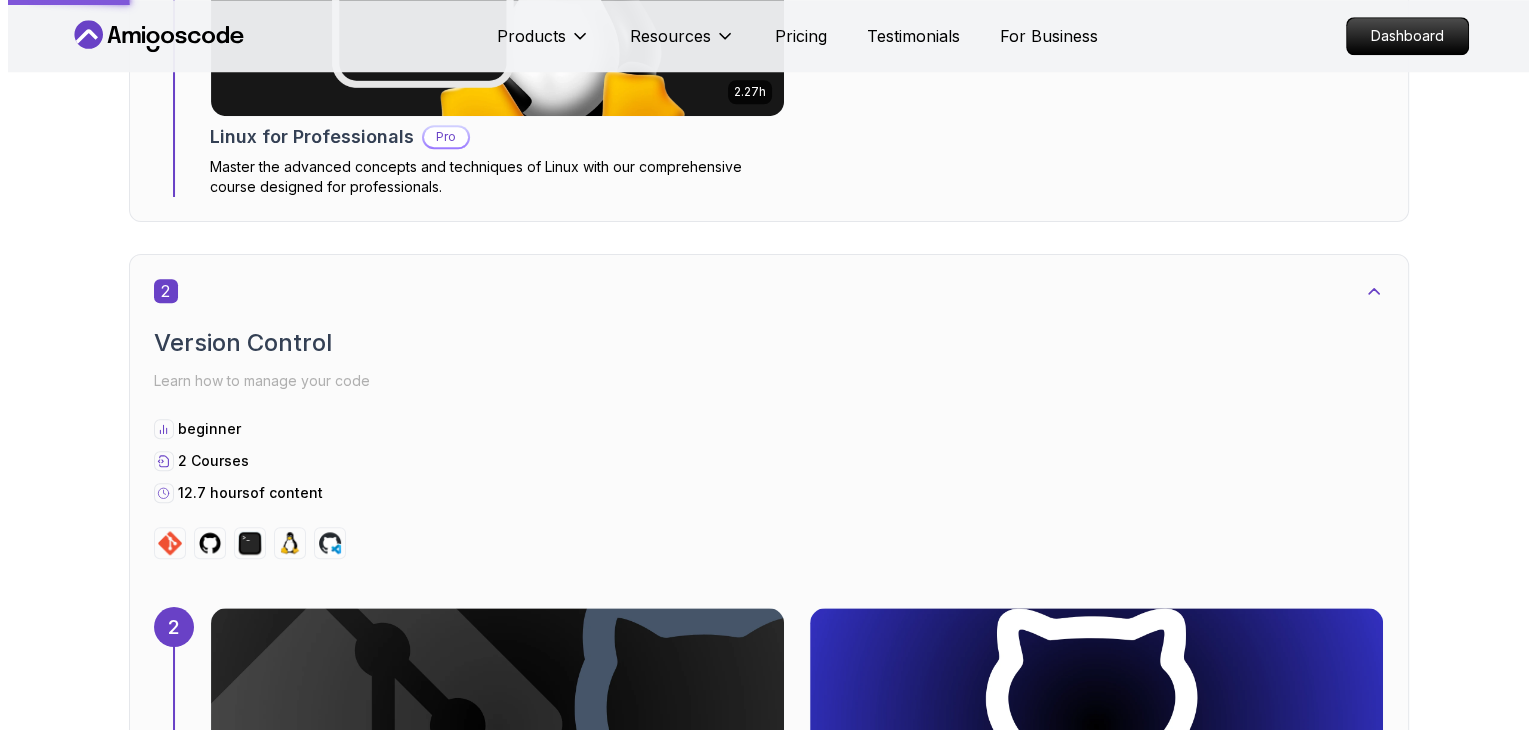 scroll, scrollTop: 0, scrollLeft: 0, axis: both 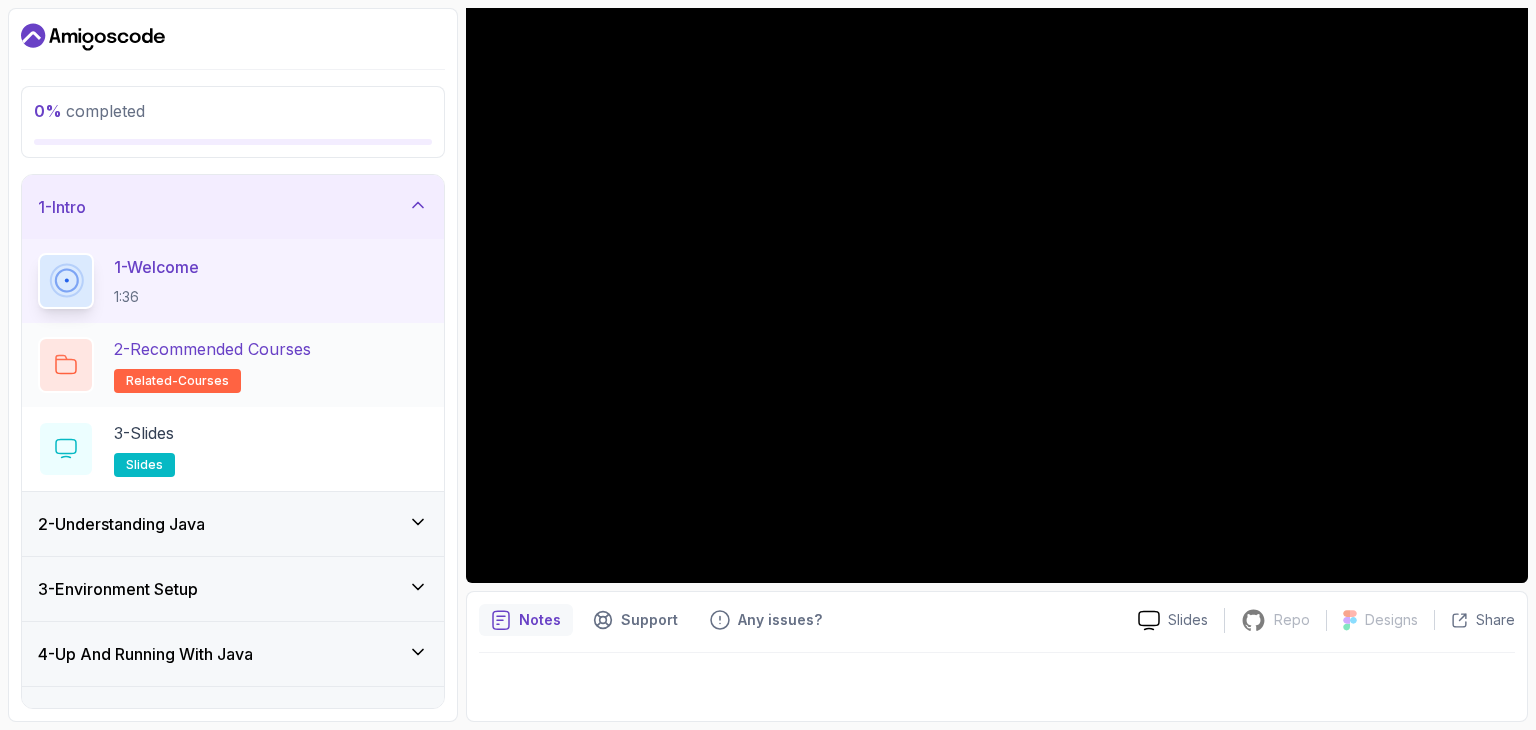 click on "2  -  Recommended Courses related-courses" at bounding box center (212, 365) 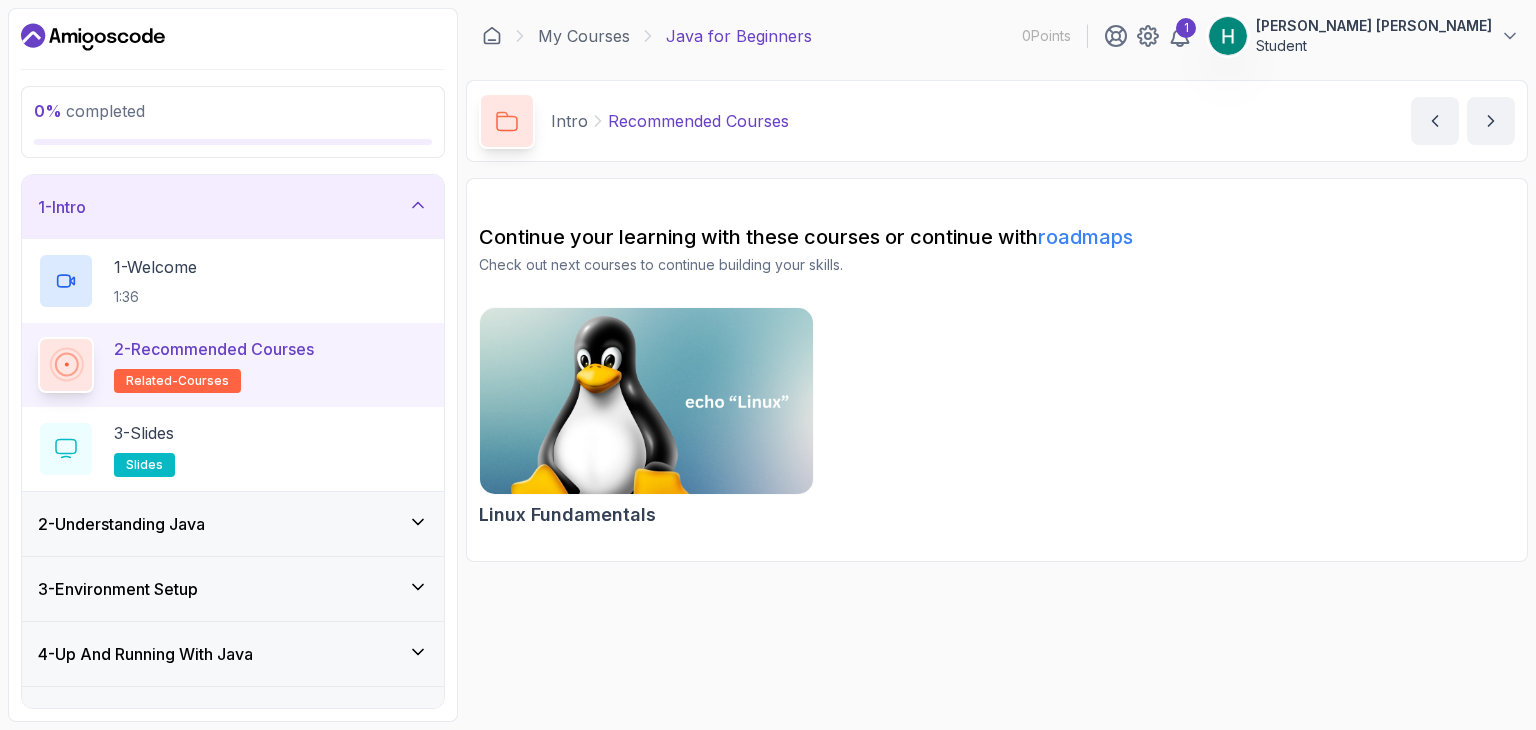 scroll, scrollTop: 0, scrollLeft: 0, axis: both 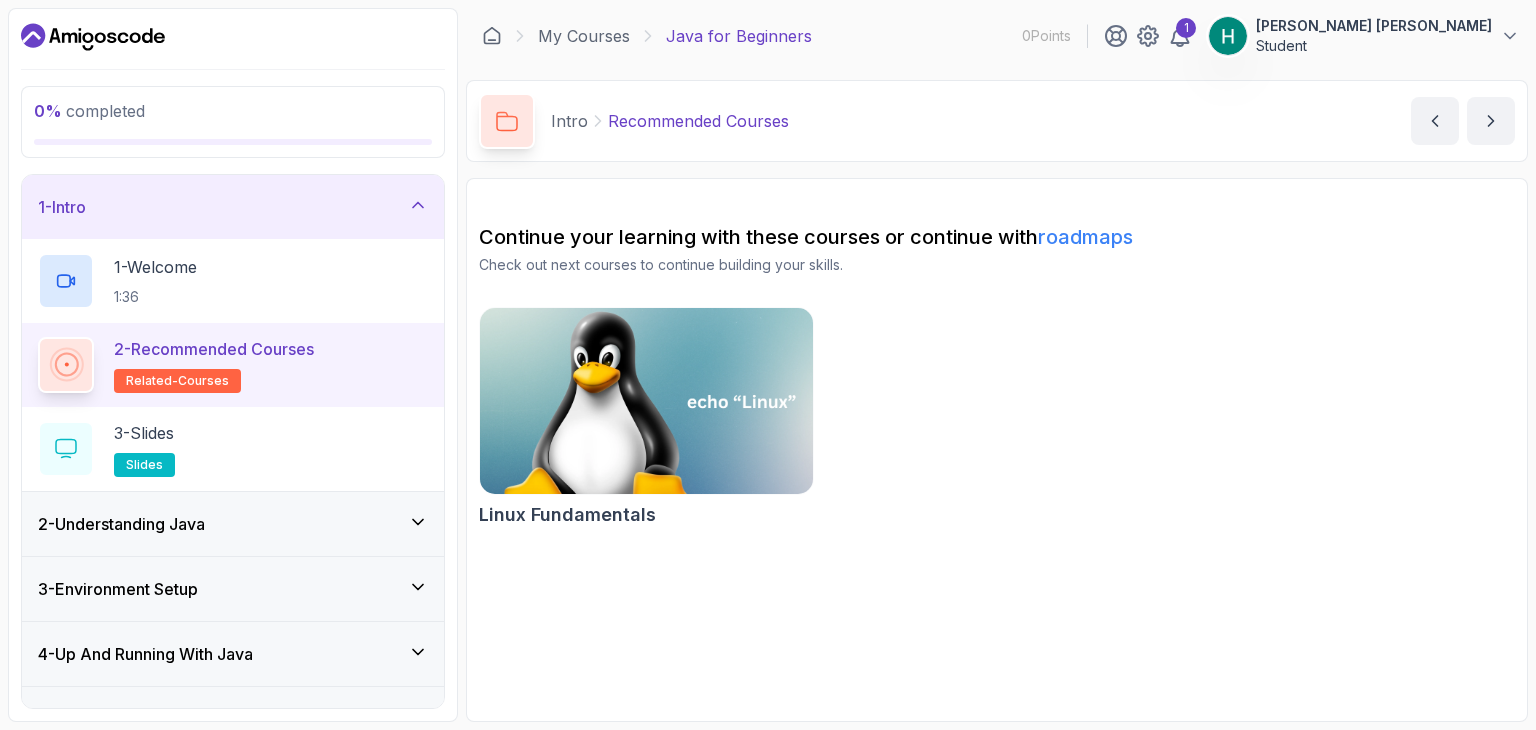 click at bounding box center [646, 401] 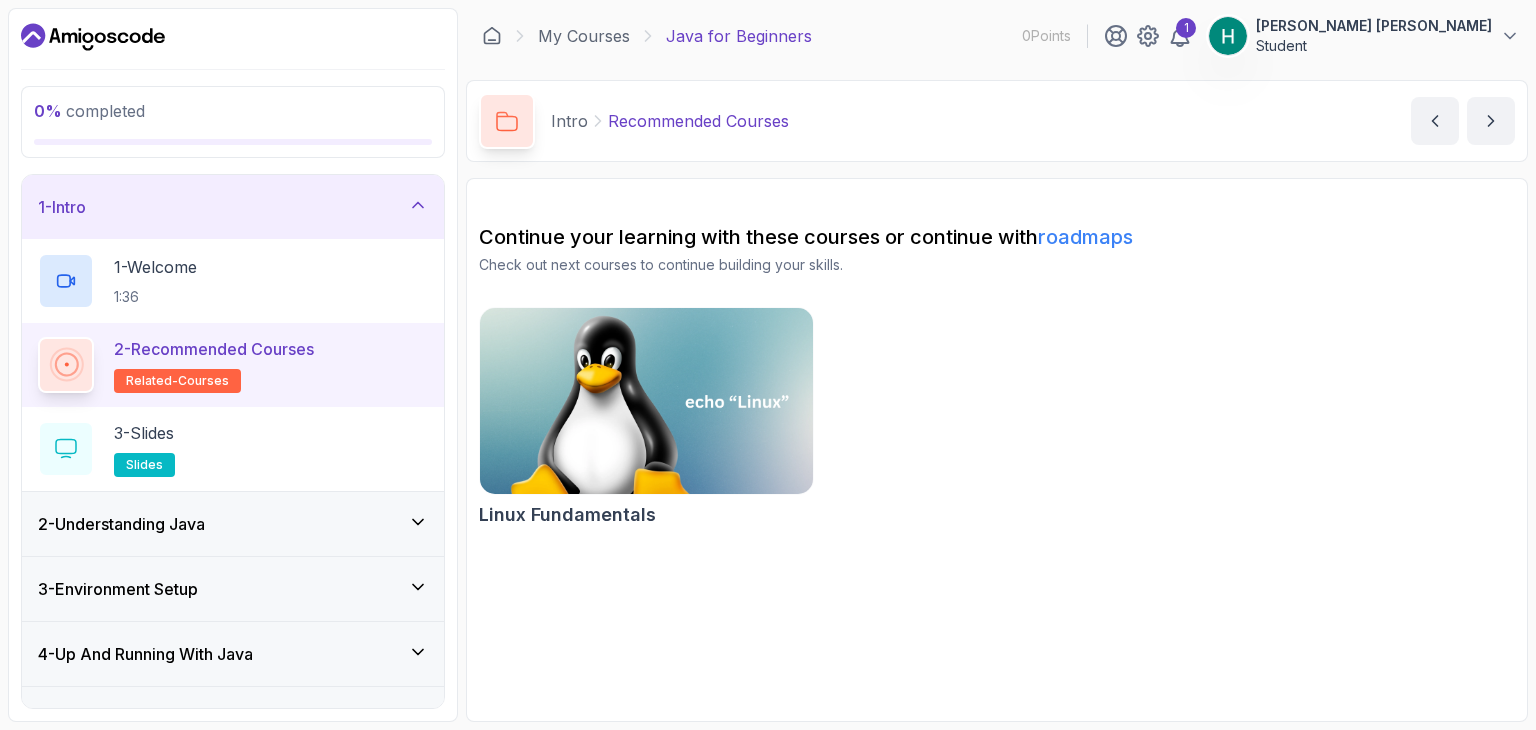 click on "3  -  Environment Setup" at bounding box center [118, 589] 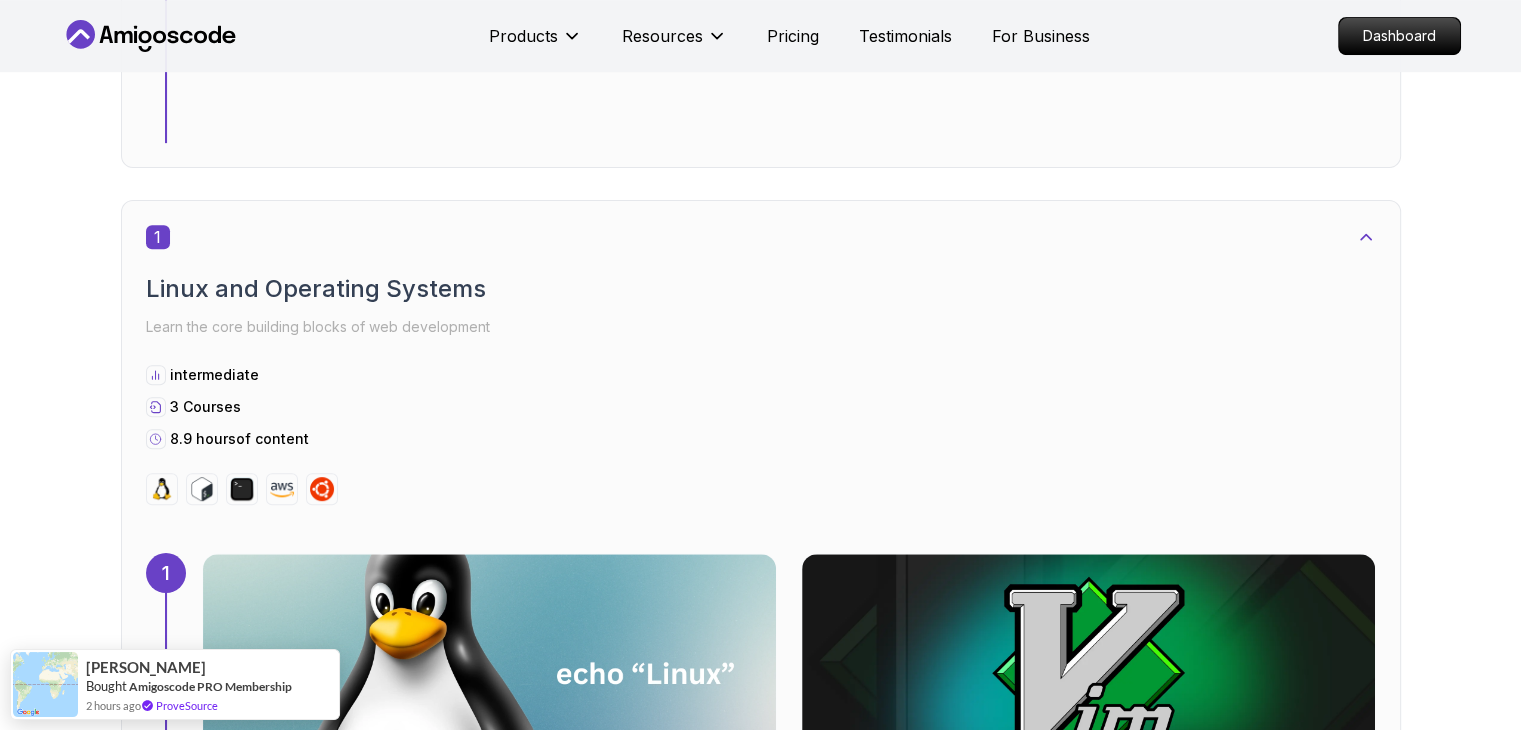 scroll, scrollTop: 400, scrollLeft: 0, axis: vertical 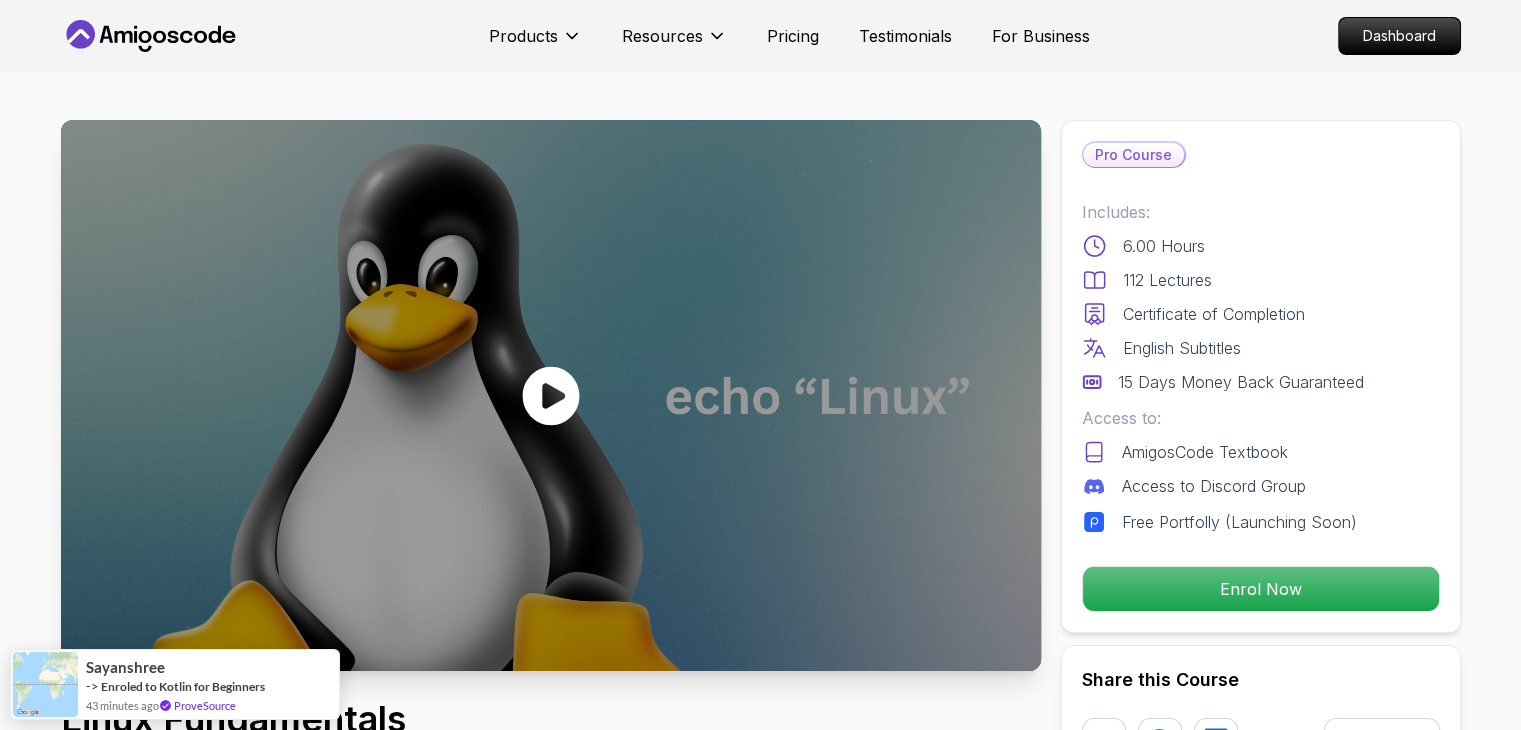 click 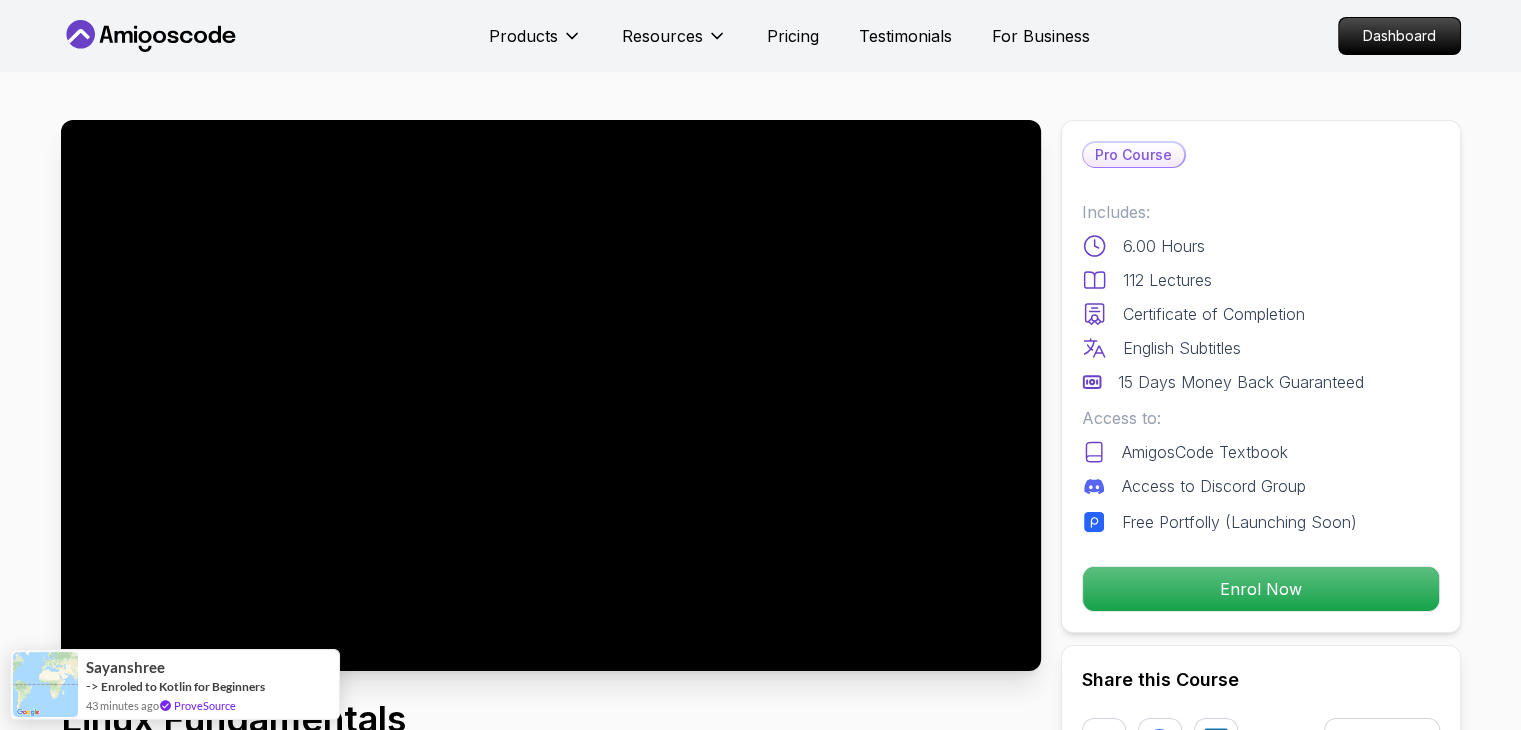 scroll, scrollTop: 100, scrollLeft: 0, axis: vertical 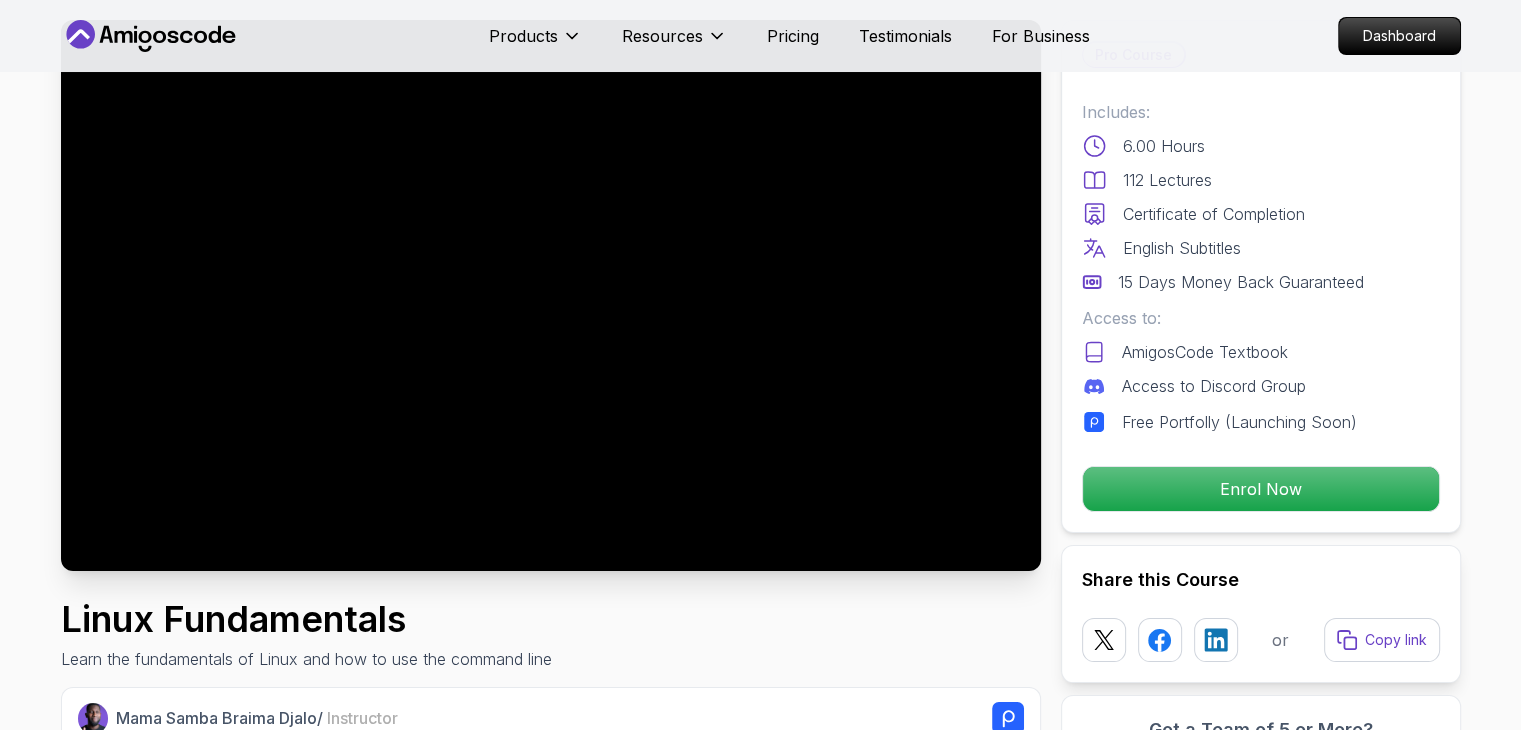click on "Products Resources Pricing Testimonials For Business Dashboard Products Resources Pricing Testimonials For Business Dashboard Linux Fundamentals Learn the fundamentals of Linux and how to use the command line Mama Samba Braima Djalo  /   Instructor Pro Course Includes: 6.00 Hours 112 Lectures Certificate of Completion English Subtitles 15 Days Money Back Guaranteed Access to: AmigosCode Textbook Access to Discord Group Free Portfolly (Launching Soon) Enrol Now Share this Course or Copy link Got a Team of 5 or More? With one subscription, give your entire team access to all courses and features. Check our Business Plan Mama Samba Braima Djalo  /   Instructor What you will learn linux ubuntu terminal bash Getting Started with Linux - An introduction to the Linux operating system and its history. Linux Installation (Mac, Windows, Linux) - Step-by-[PERSON_NAME] to installing Linux on different platforms. Using Virtual Machines - Learn how to set up and use virtual machines for running Linux." at bounding box center [760, 4112] 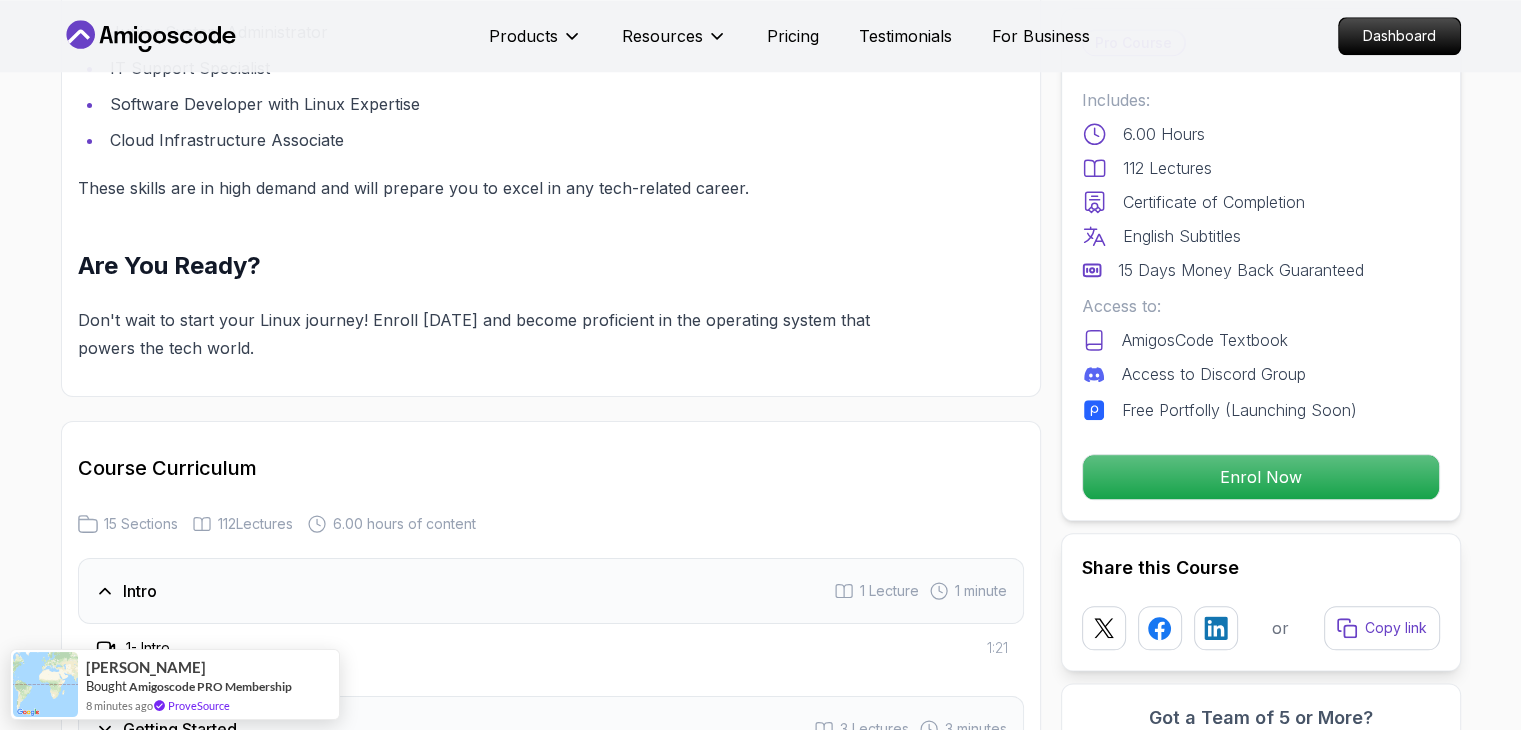 scroll, scrollTop: 2500, scrollLeft: 0, axis: vertical 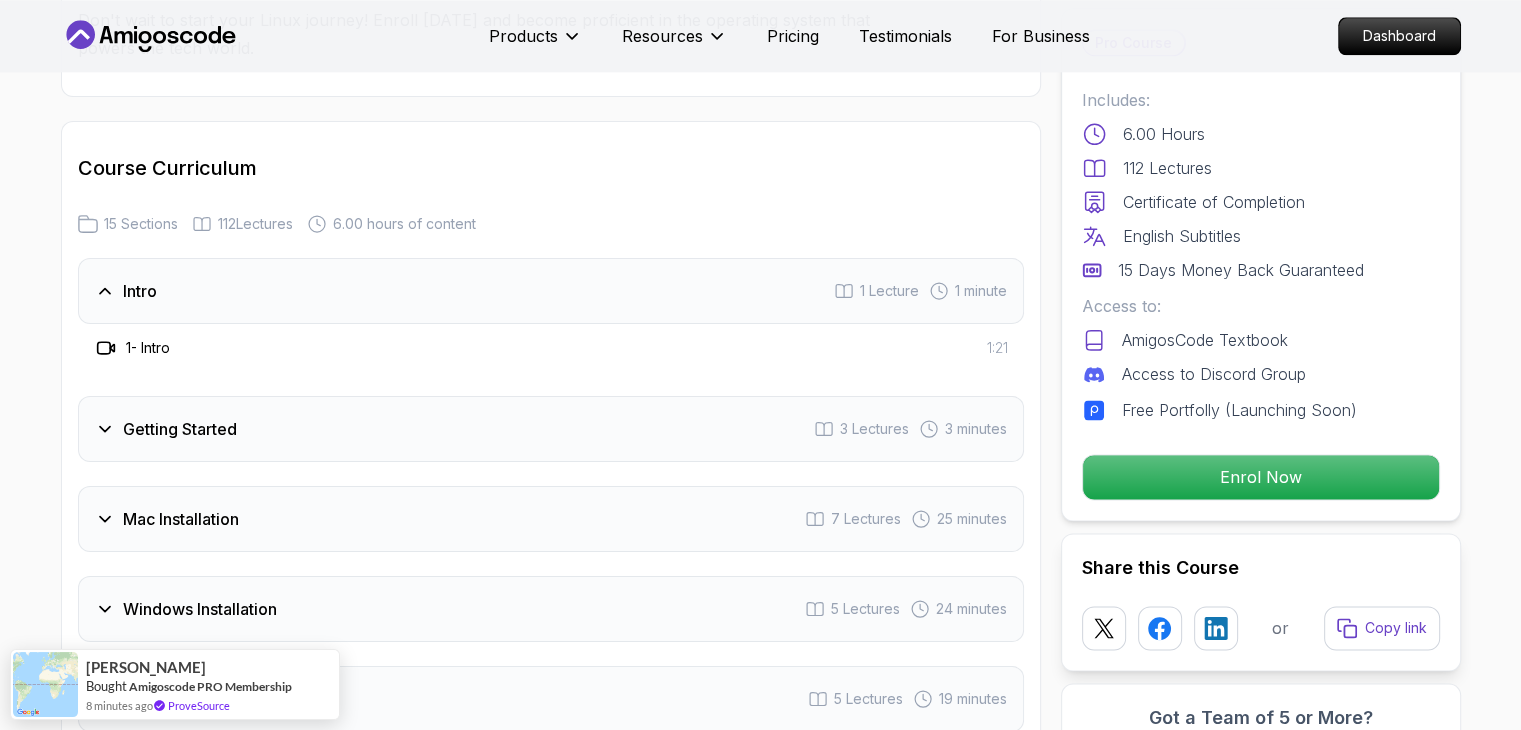 click on "Getting Started 3   Lectures     3 minutes" at bounding box center (551, 429) 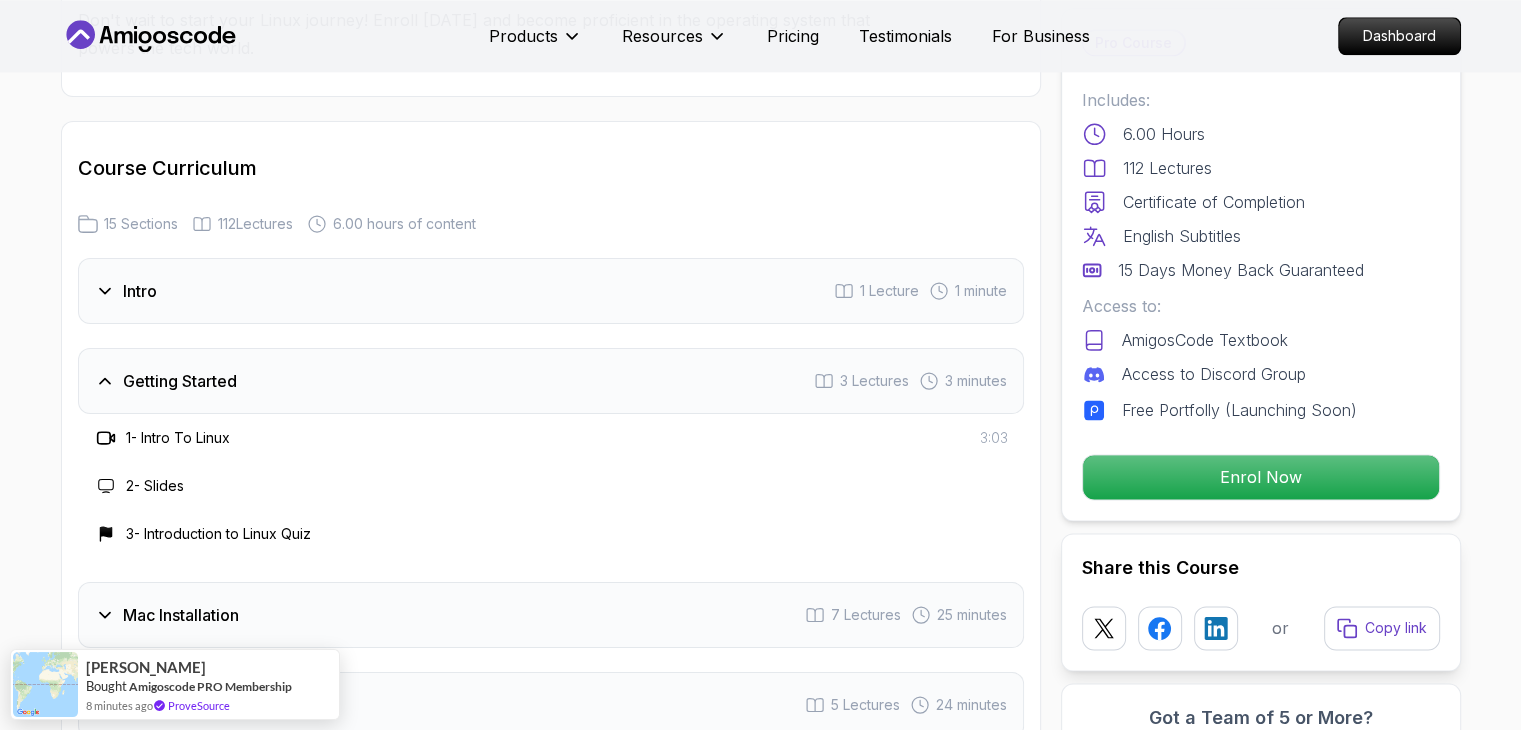 scroll, scrollTop: 2700, scrollLeft: 0, axis: vertical 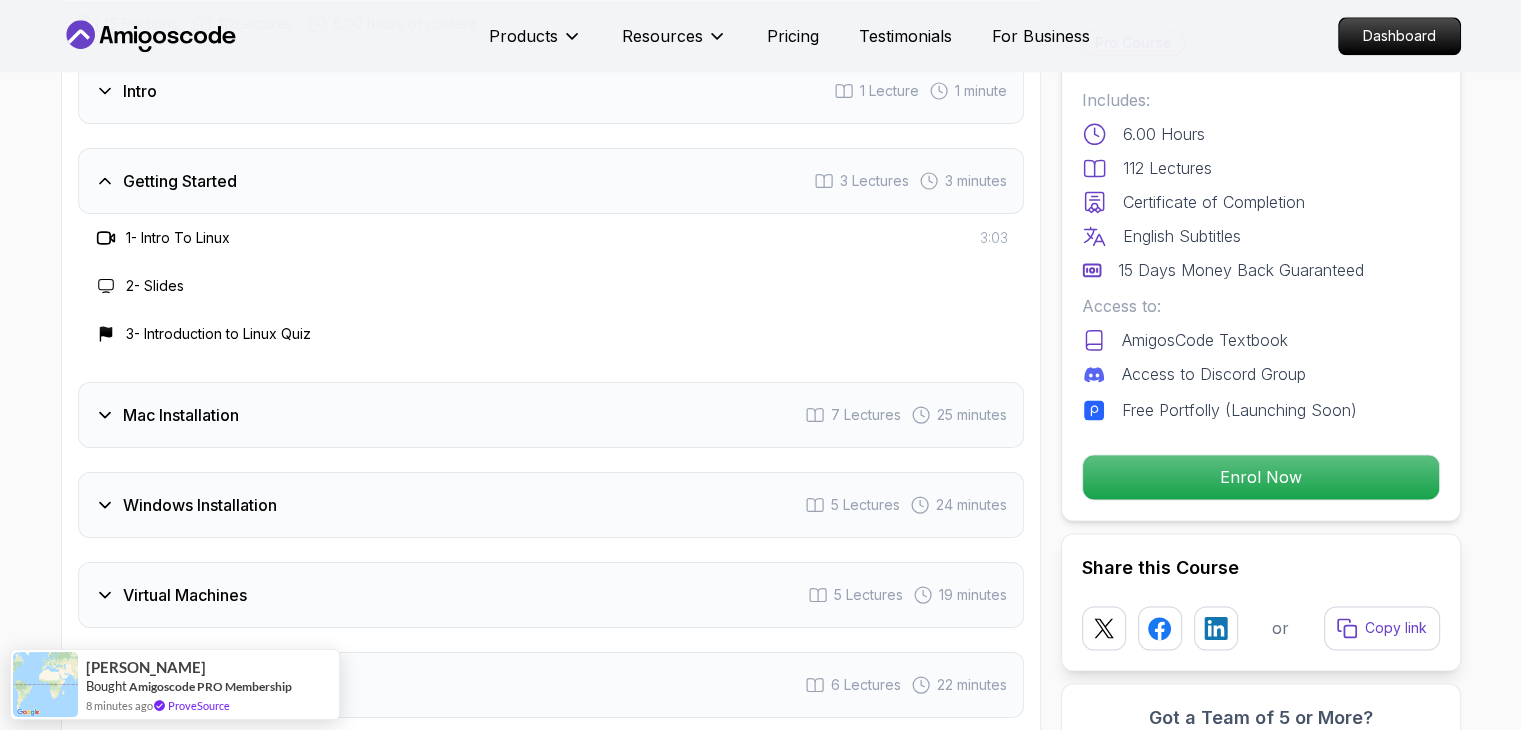 click on "Mac Installation 7   Lectures     25 minutes" at bounding box center [551, 415] 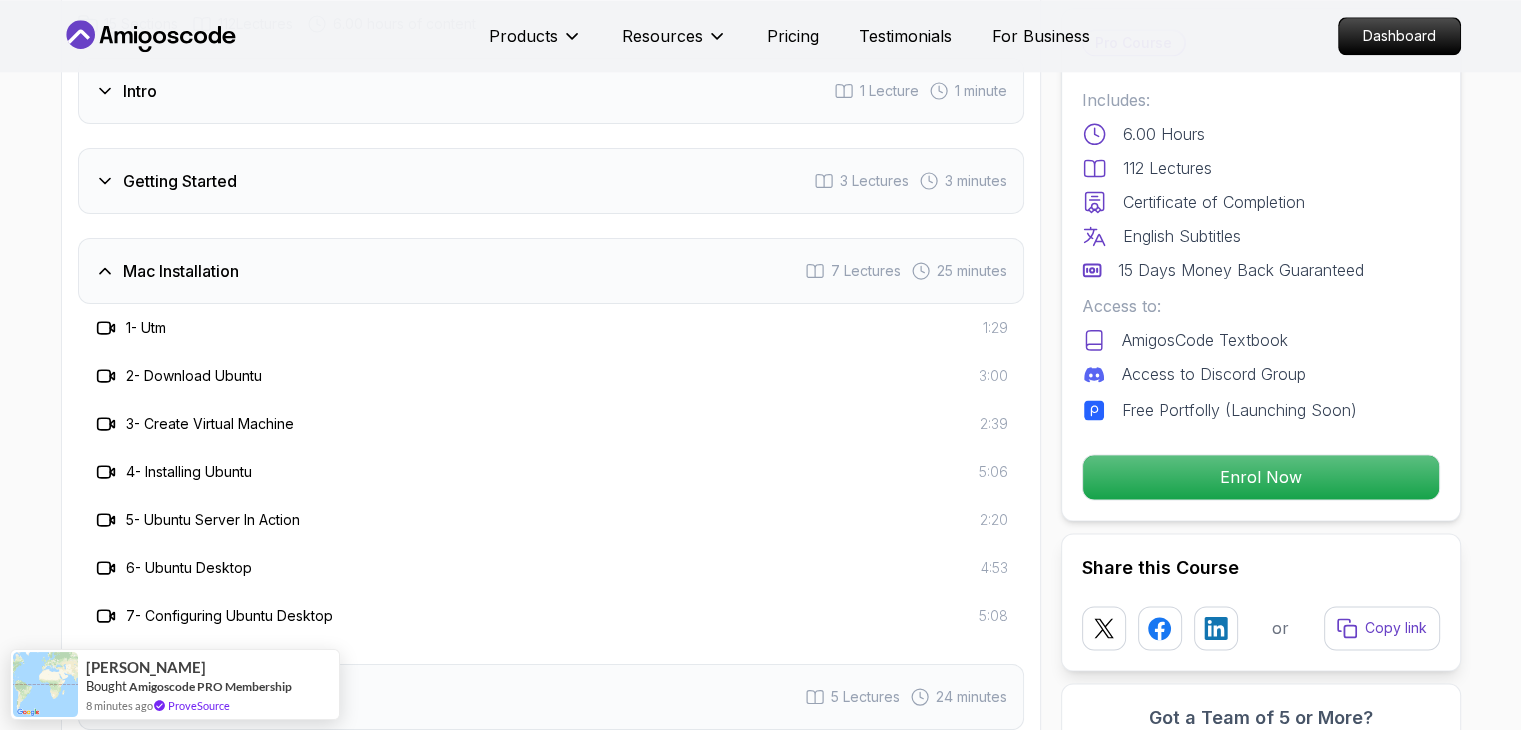 click 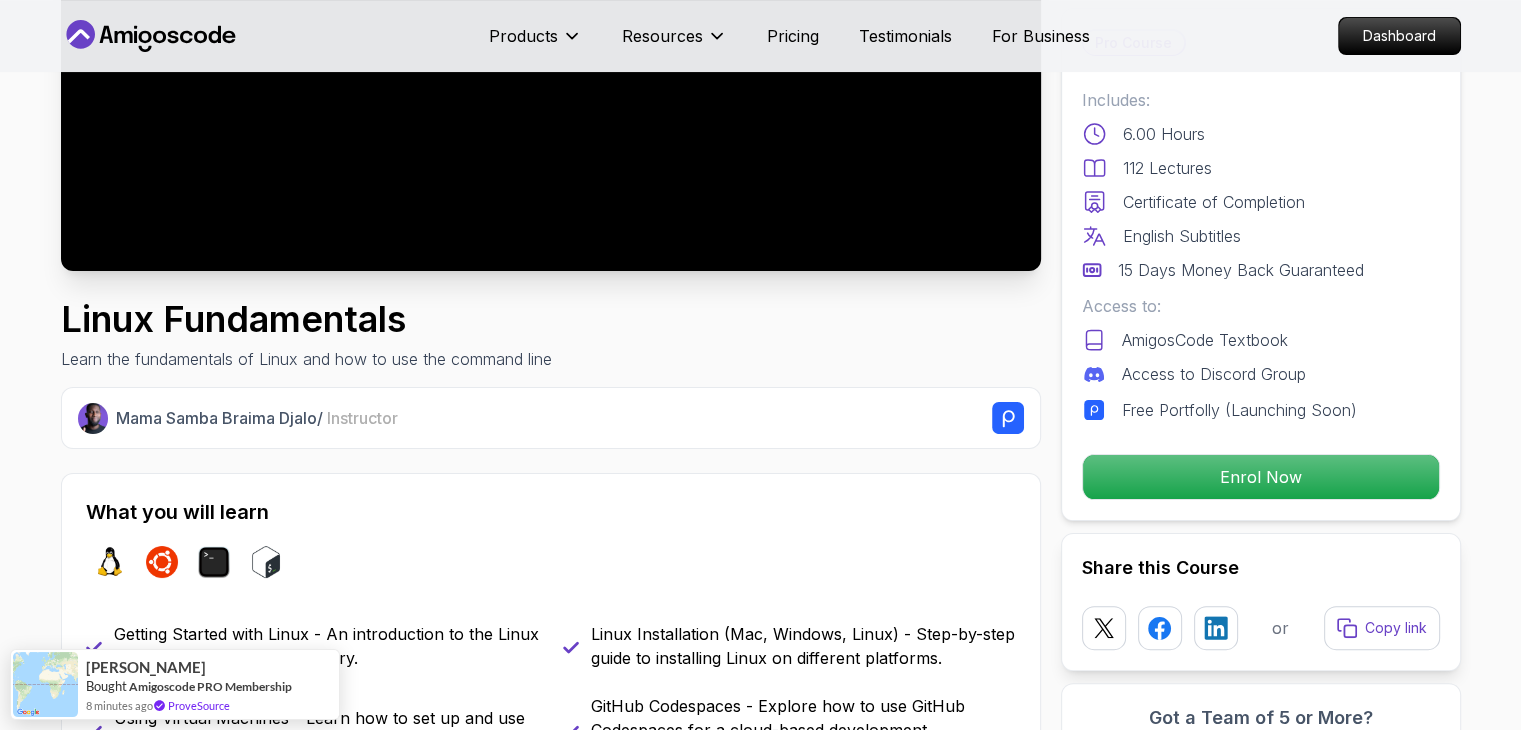 scroll, scrollTop: 0, scrollLeft: 0, axis: both 